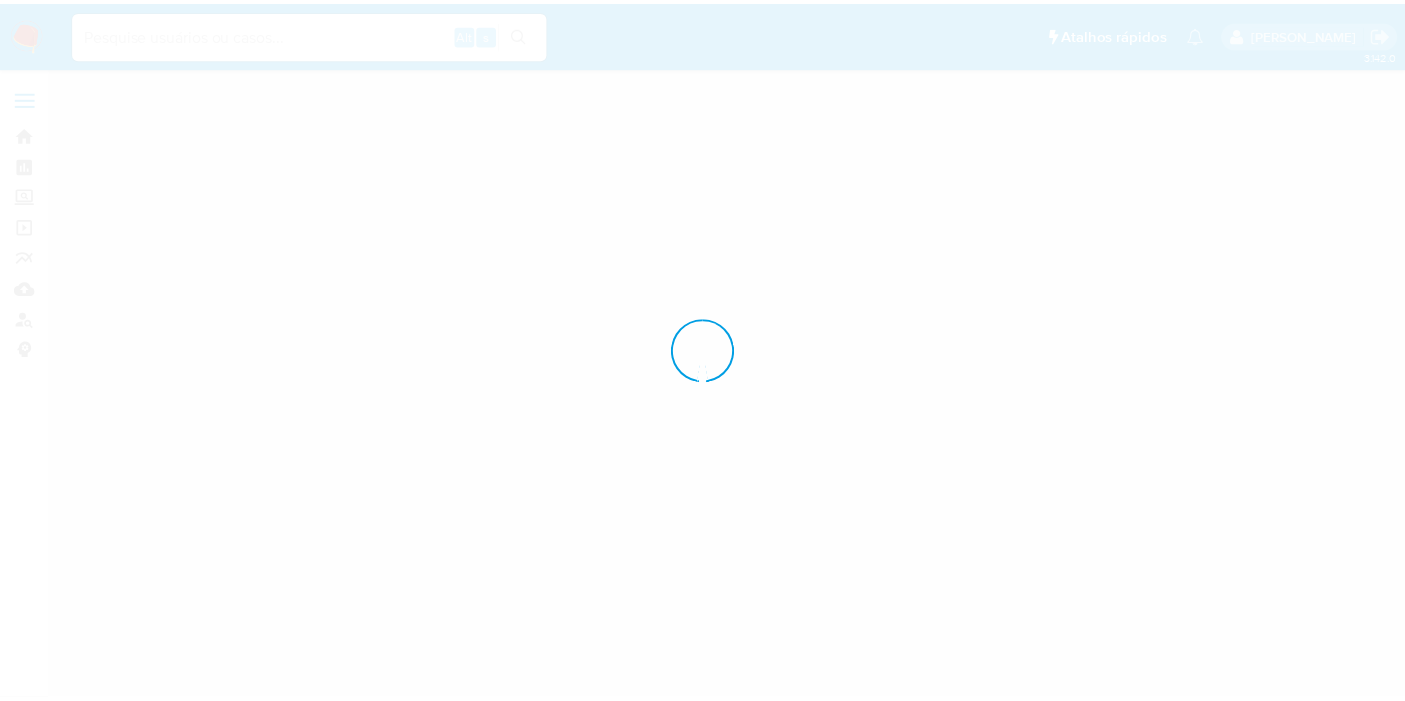 scroll, scrollTop: 0, scrollLeft: 0, axis: both 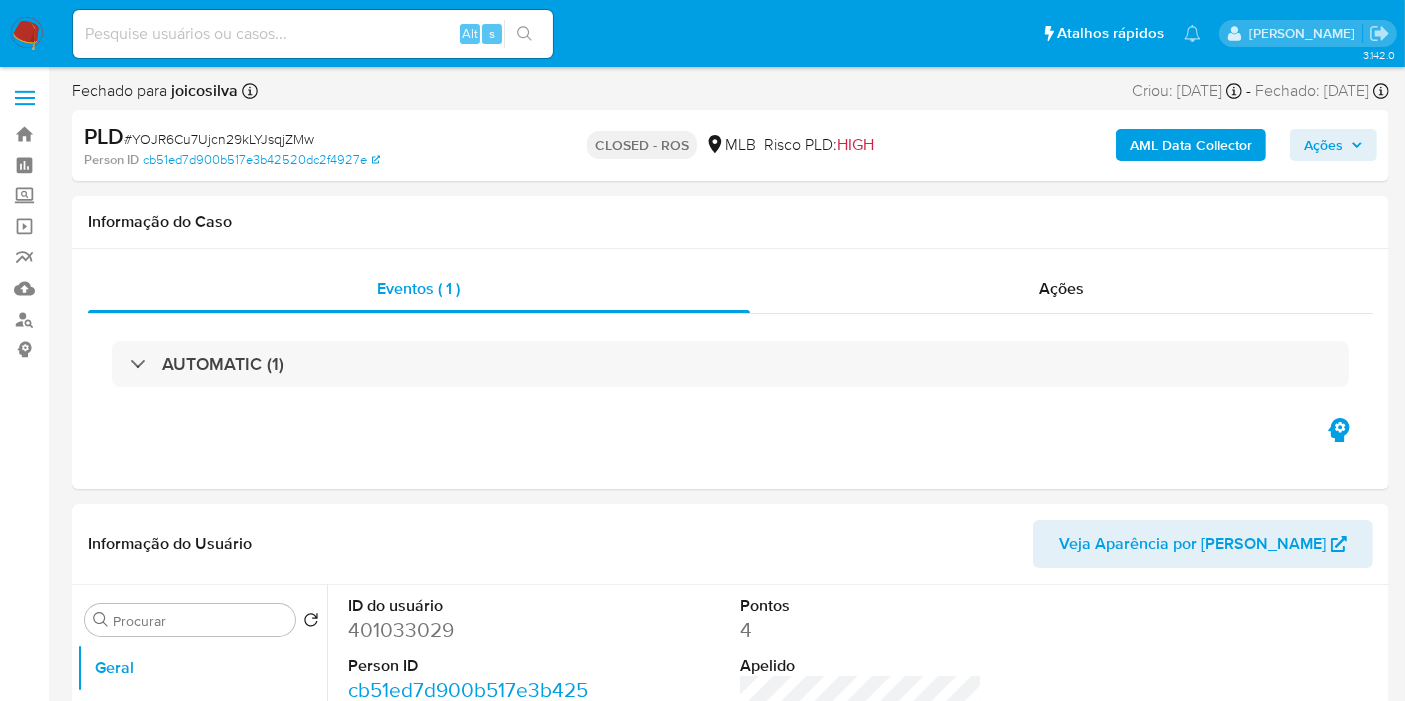 select on "10" 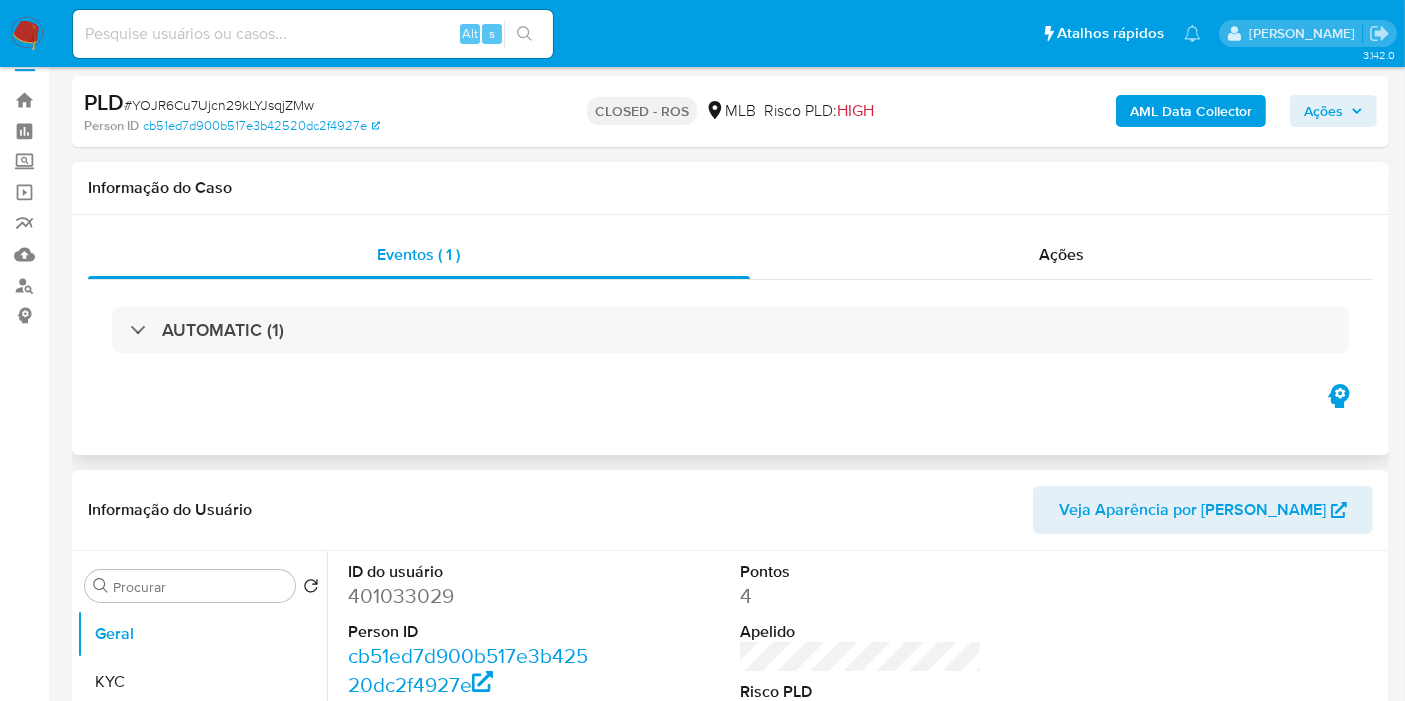 scroll, scrollTop: 0, scrollLeft: 0, axis: both 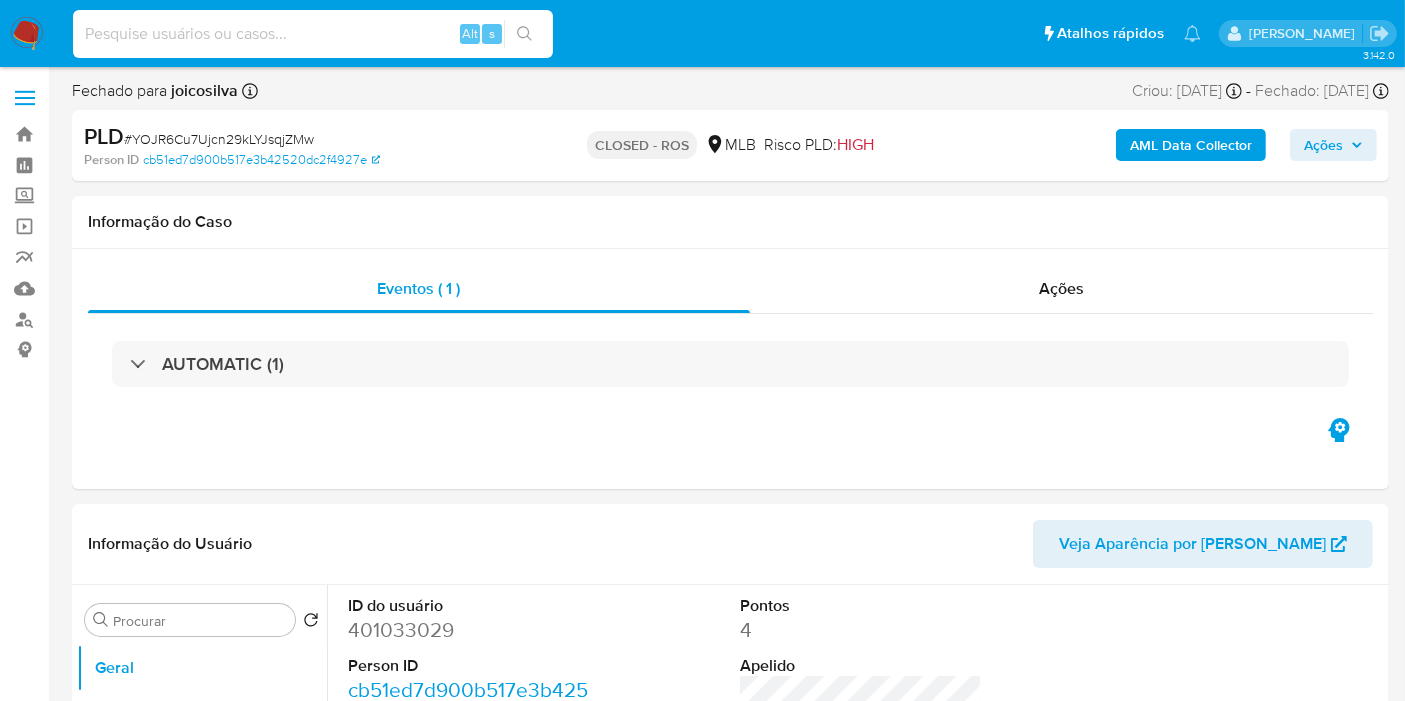 paste on "31129501000104" 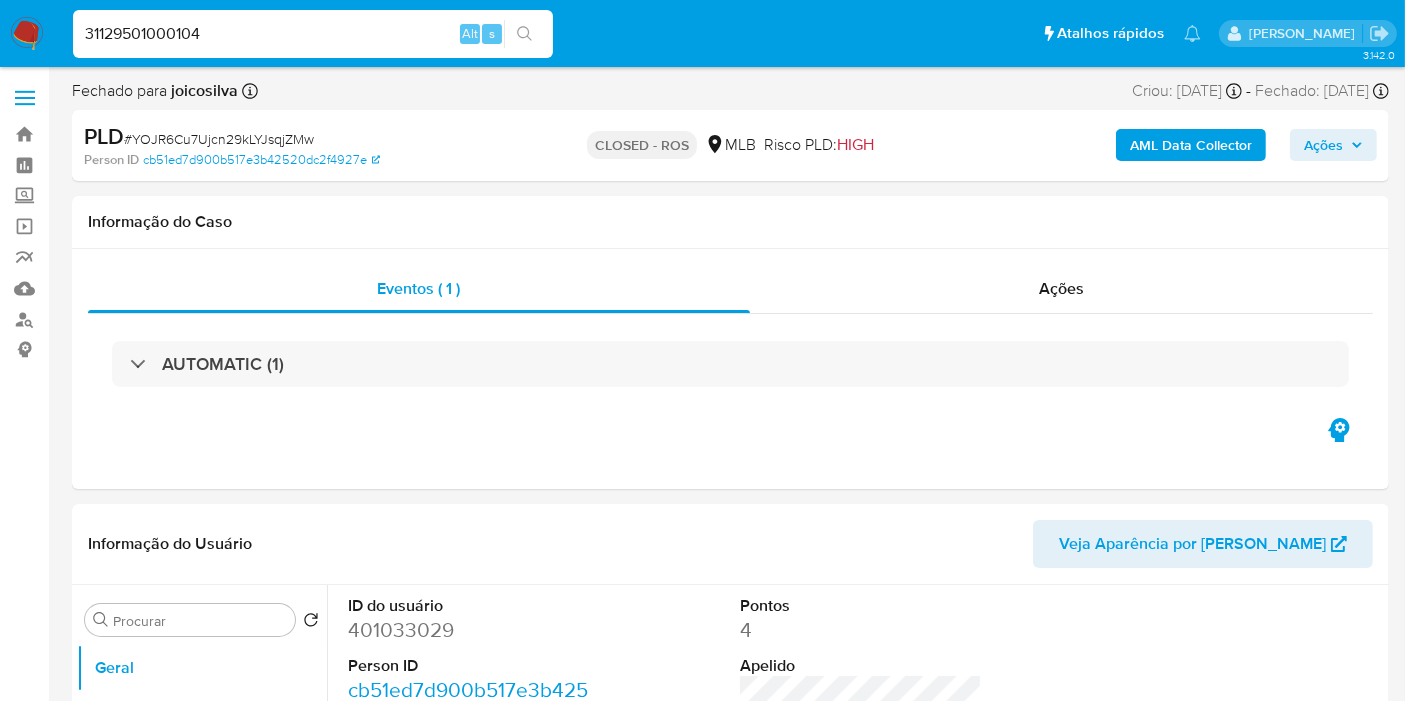 drag, startPoint x: 217, startPoint y: 45, endPoint x: 66, endPoint y: 52, distance: 151.16217 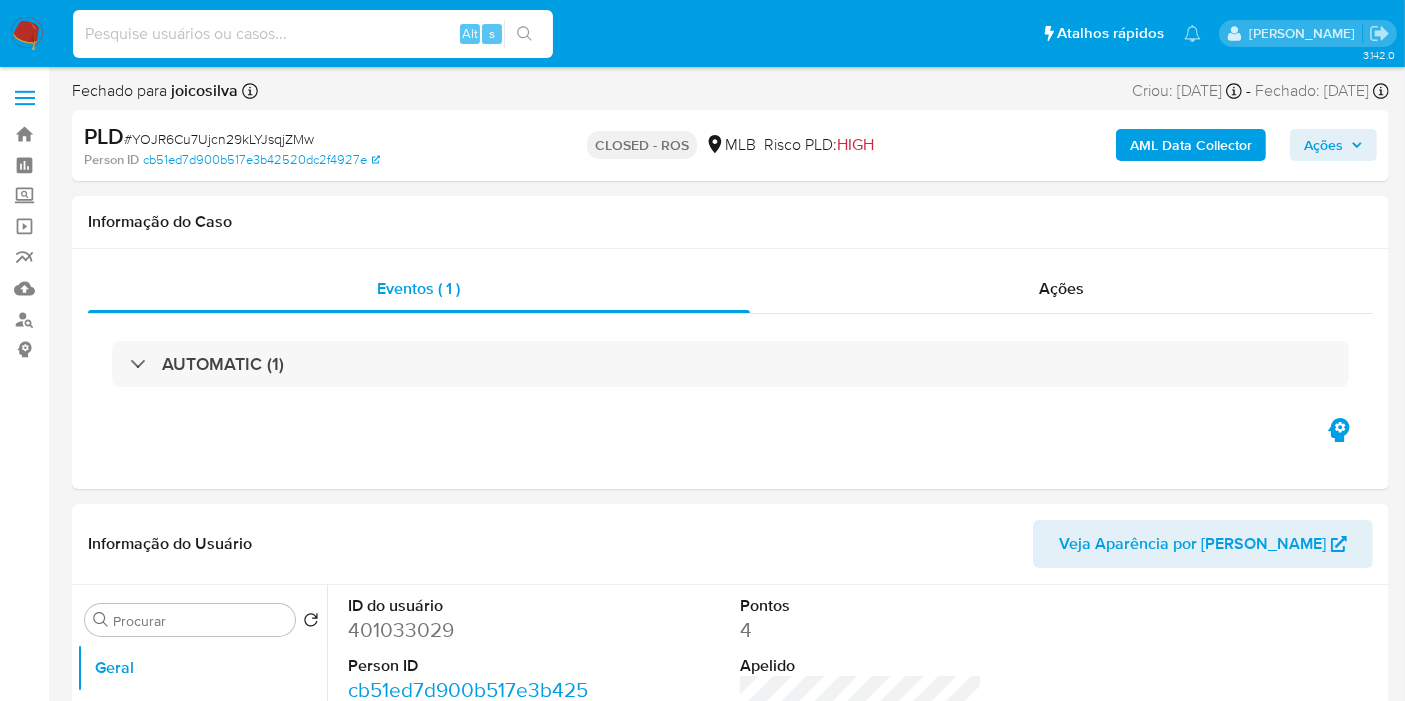 paste on "7JN3o51sbduHxnxfanrBIGn5" 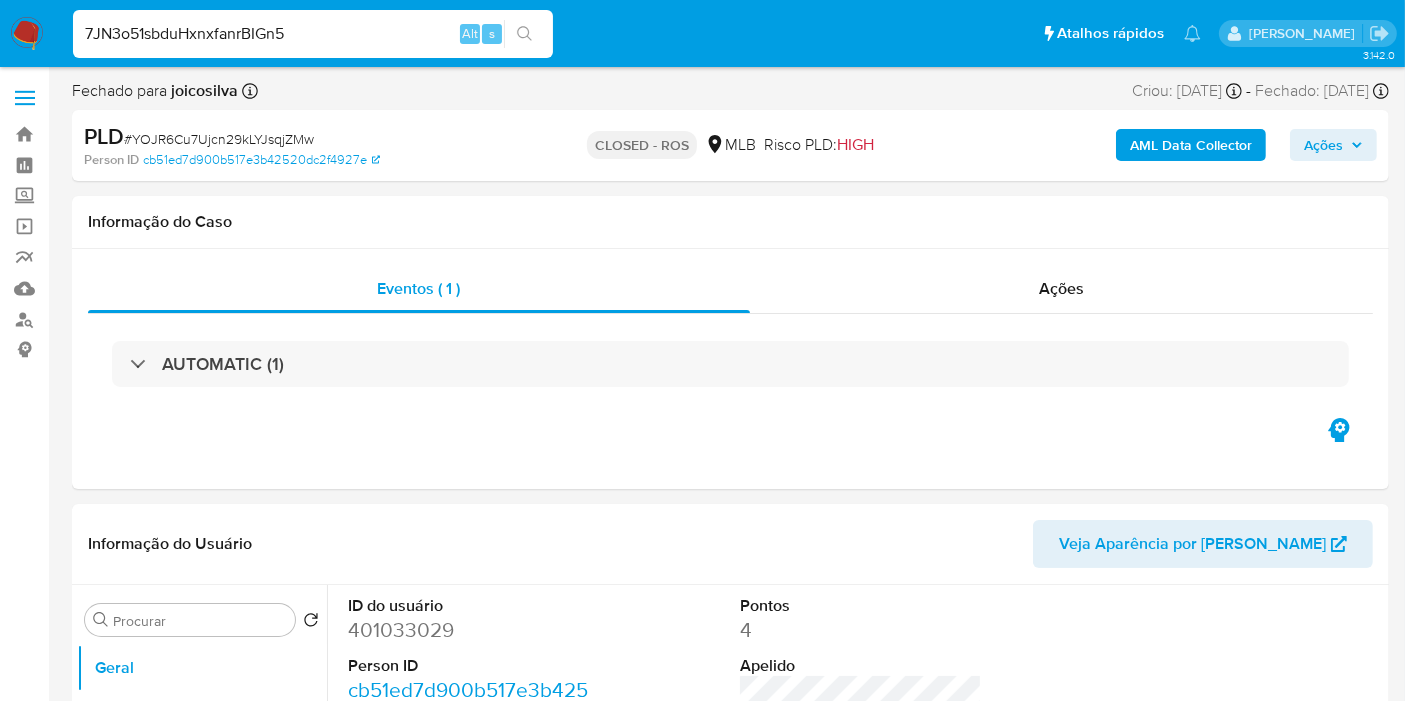type on "7JN3o51sbduHxnxfanrBIGn5" 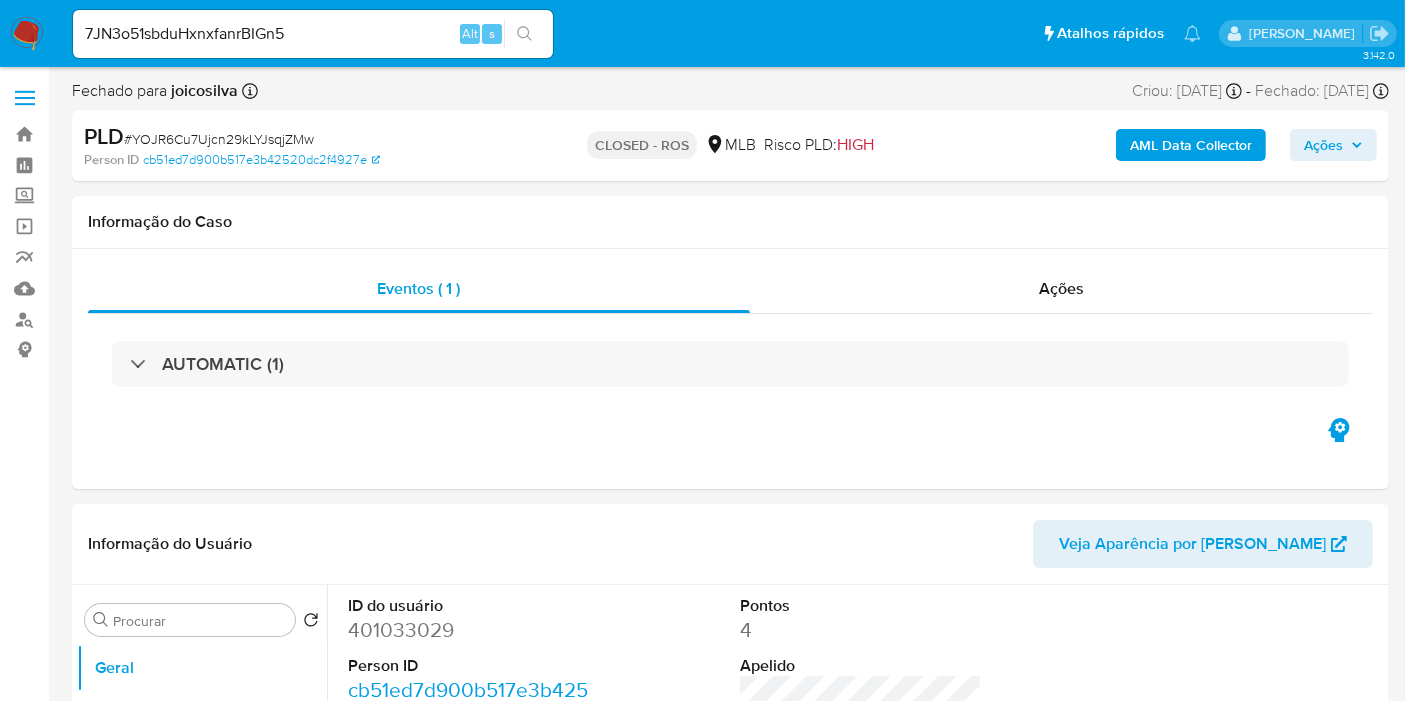 click 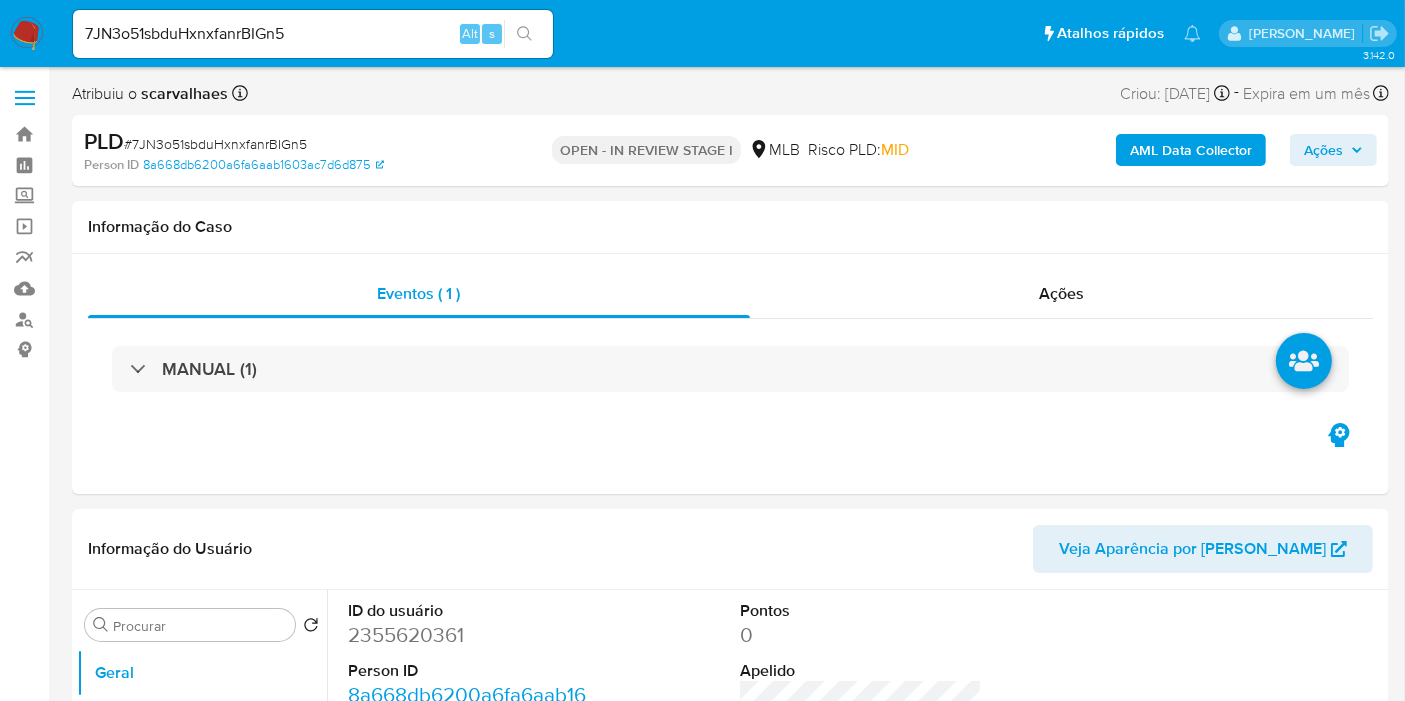 select on "10" 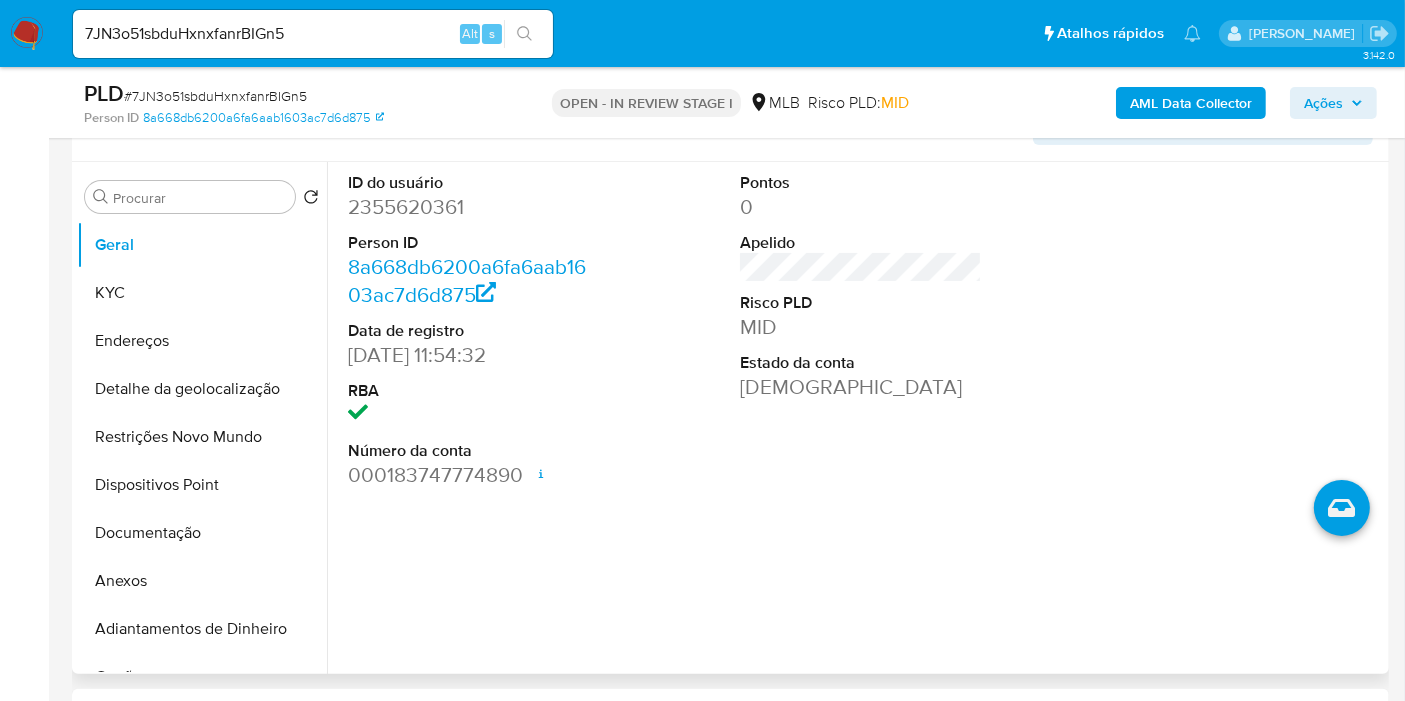 scroll, scrollTop: 444, scrollLeft: 0, axis: vertical 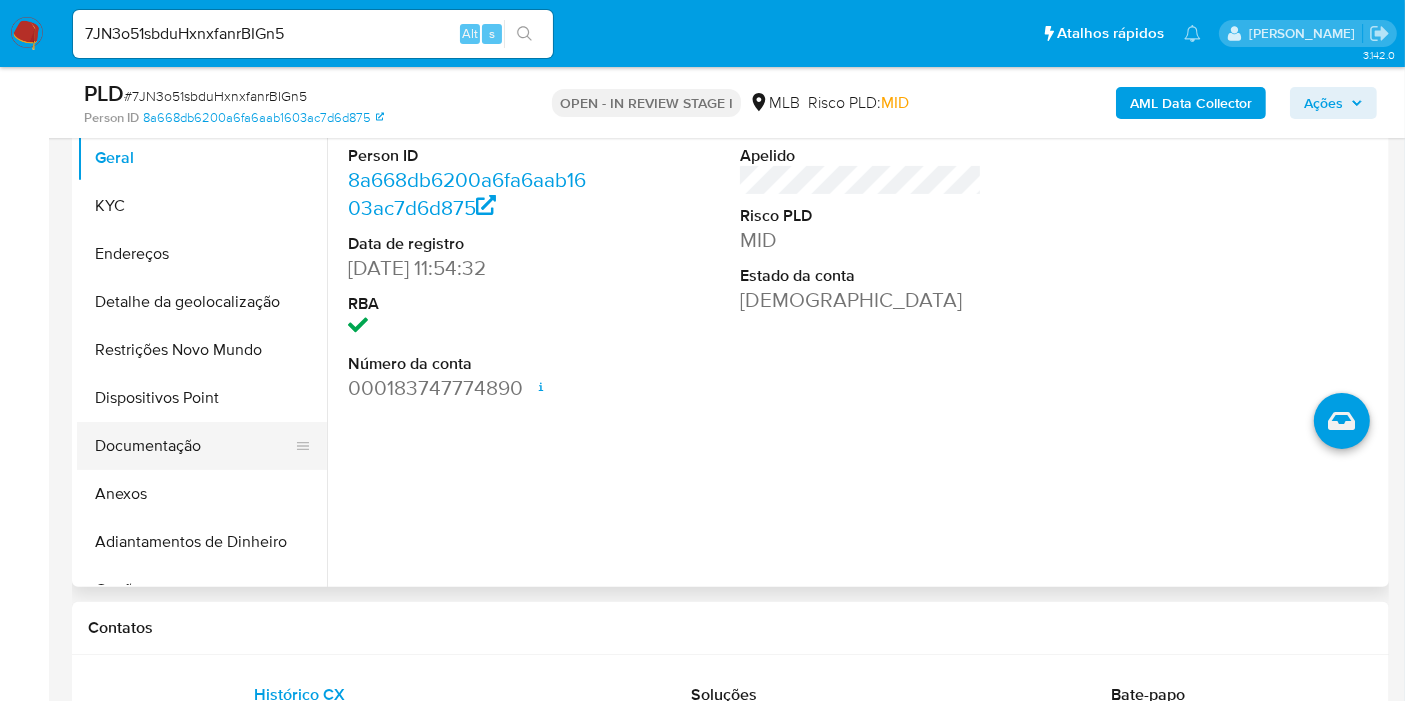 click on "Documentação" at bounding box center [194, 446] 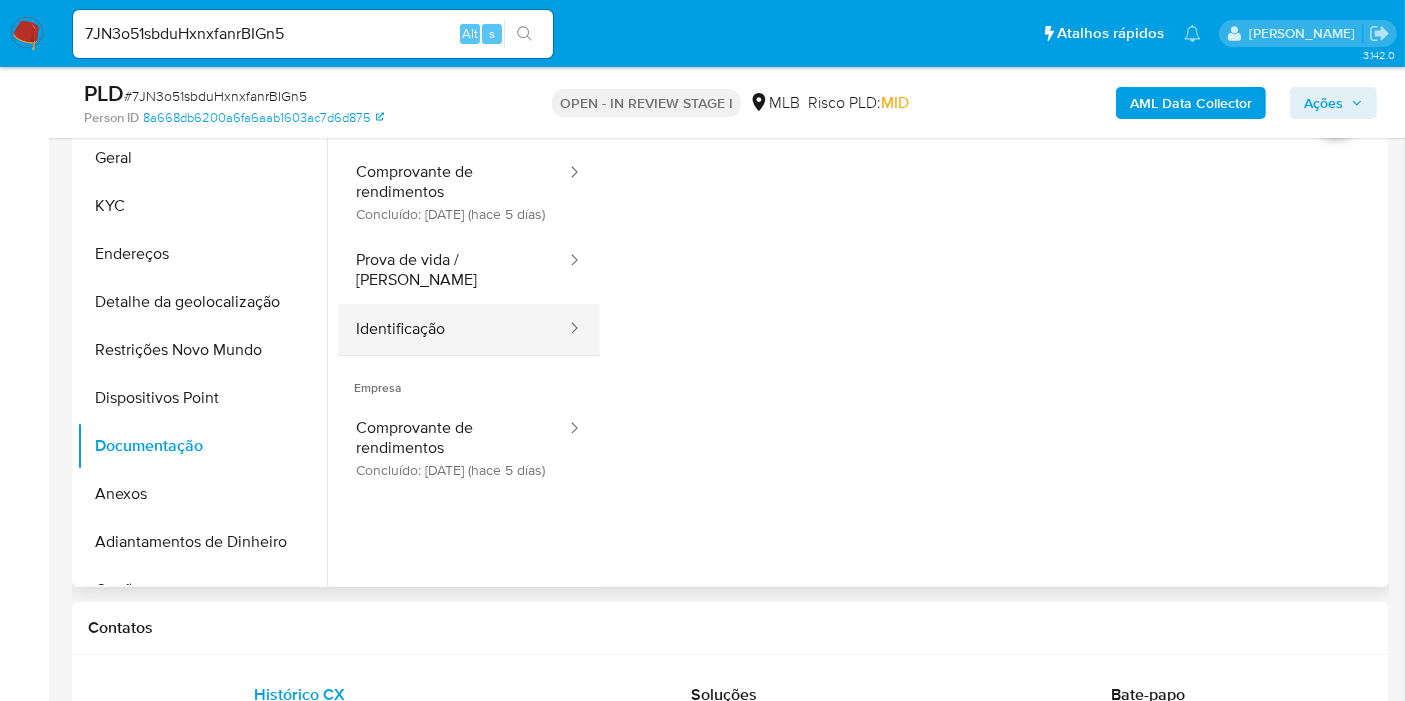 click on "Identificação" at bounding box center (453, 329) 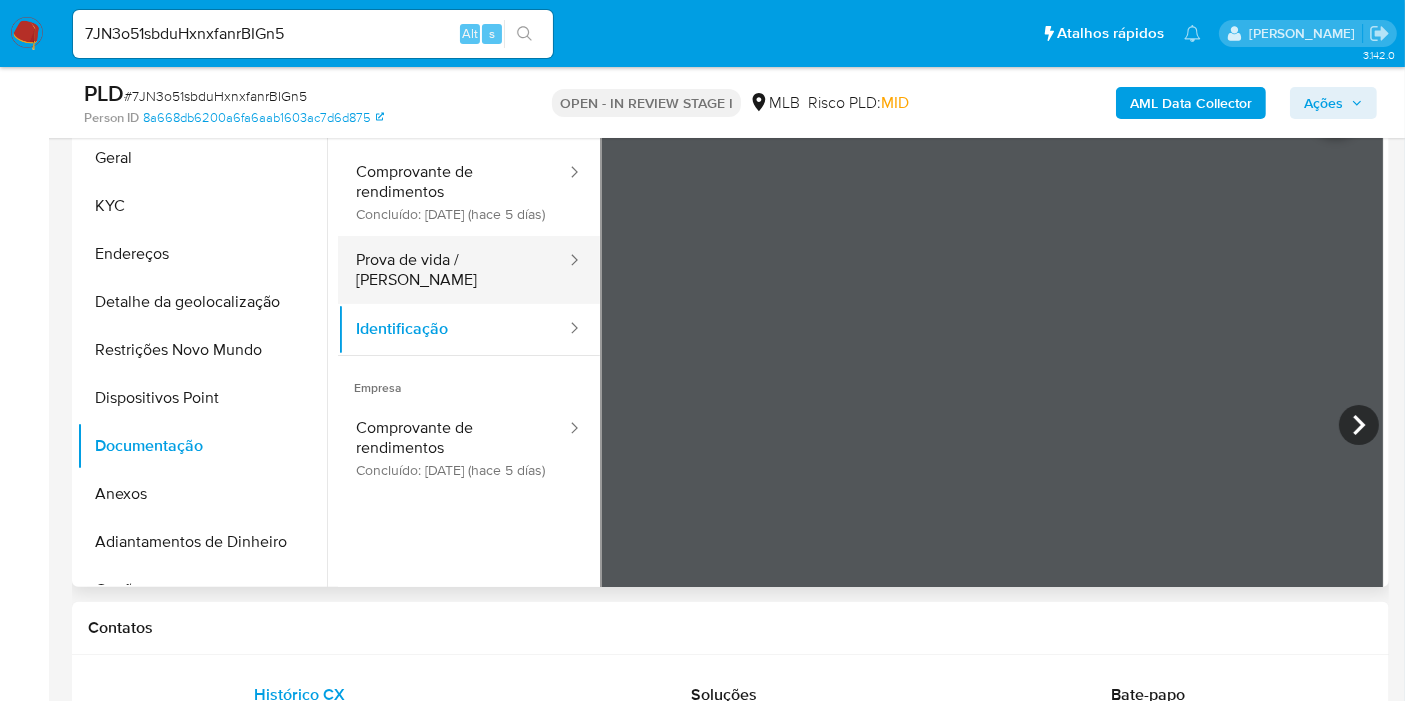 click on "Prova de vida / [PERSON_NAME]" at bounding box center (453, 270) 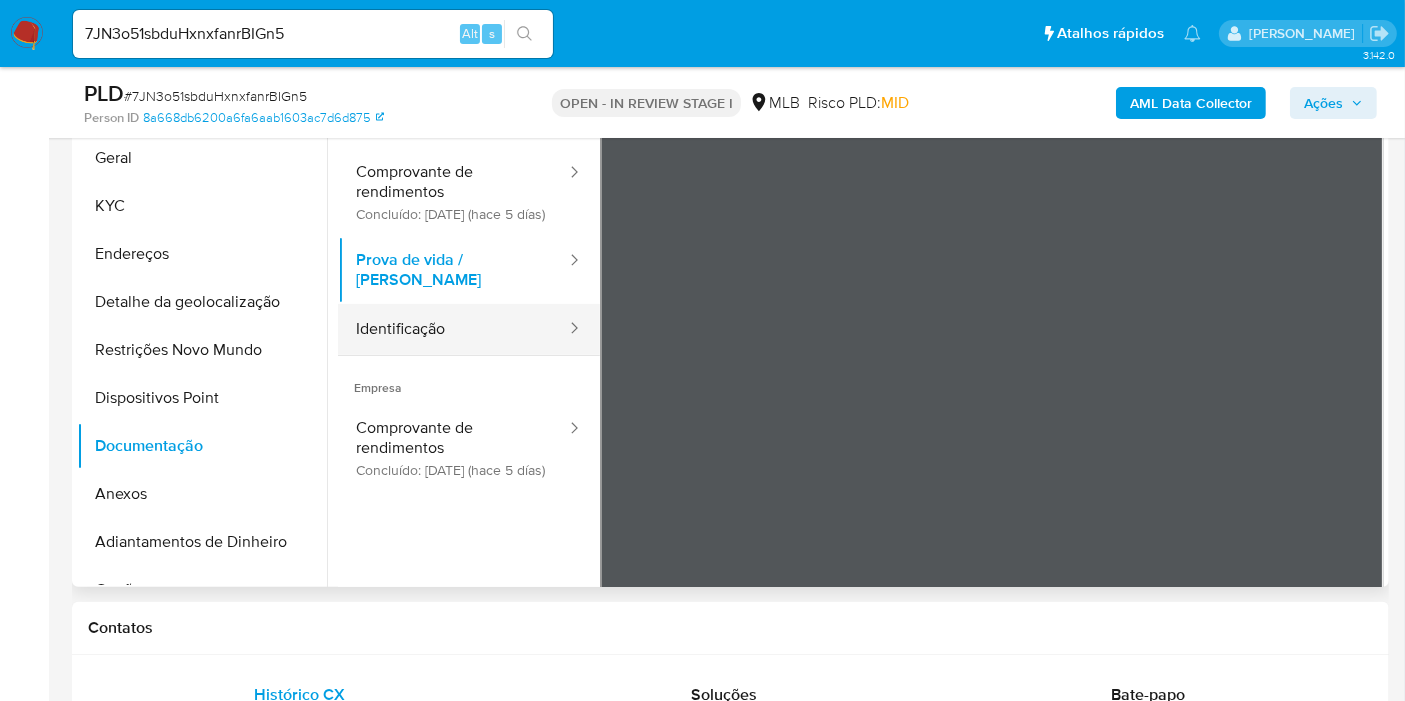 click on "Identificação" at bounding box center [453, 329] 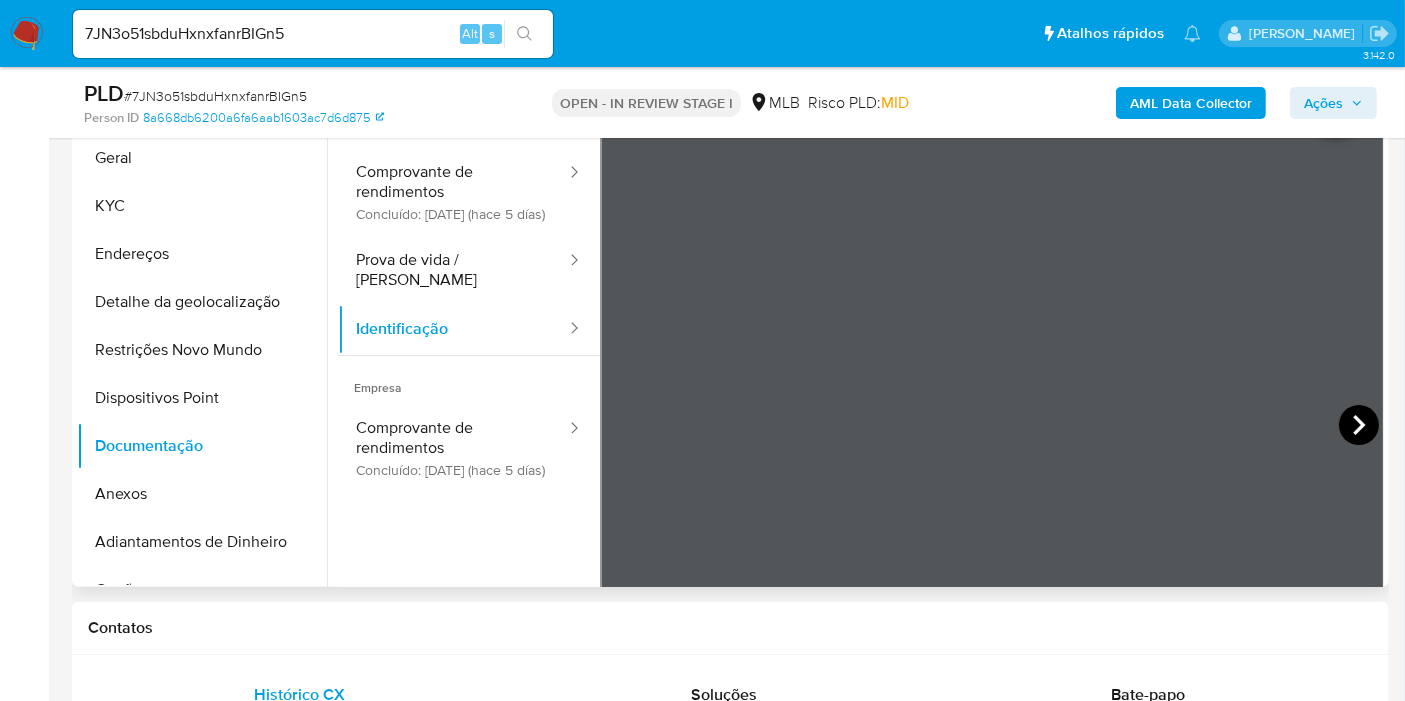 click 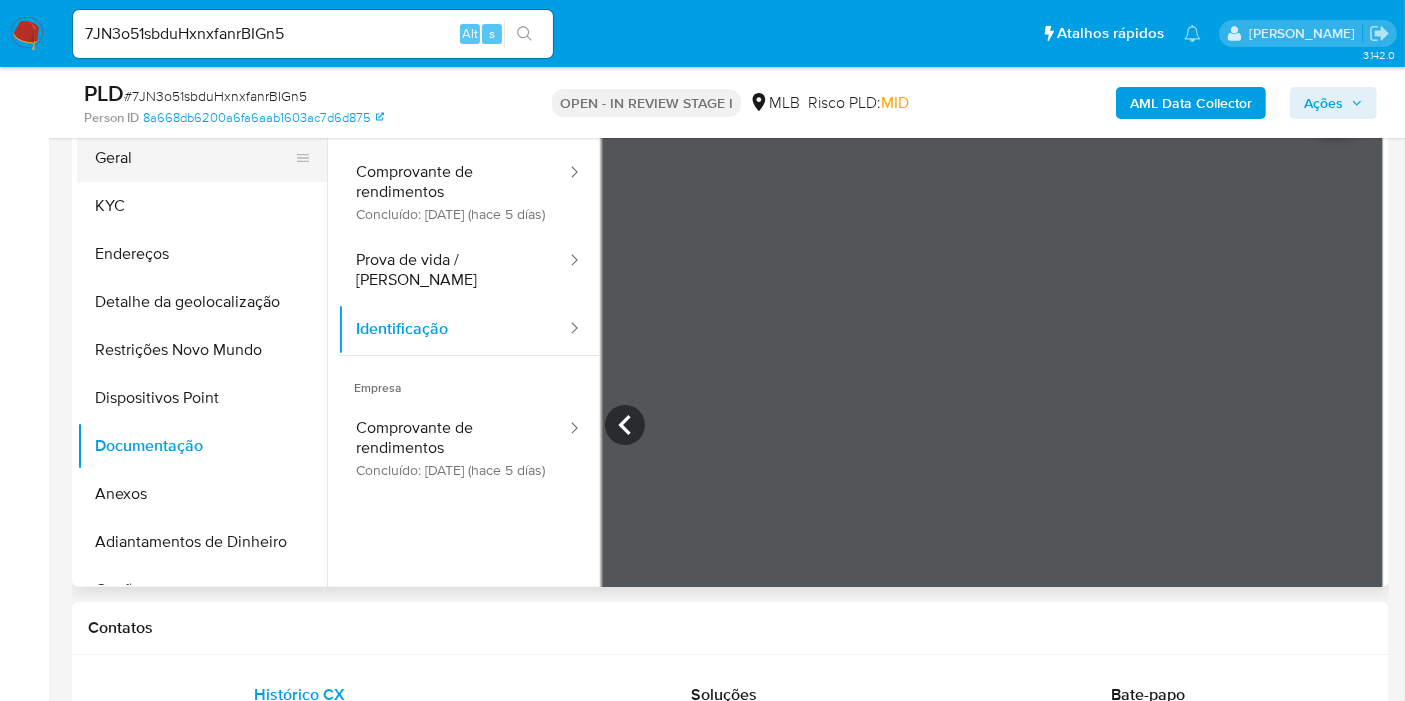 click on "Geral" at bounding box center (194, 158) 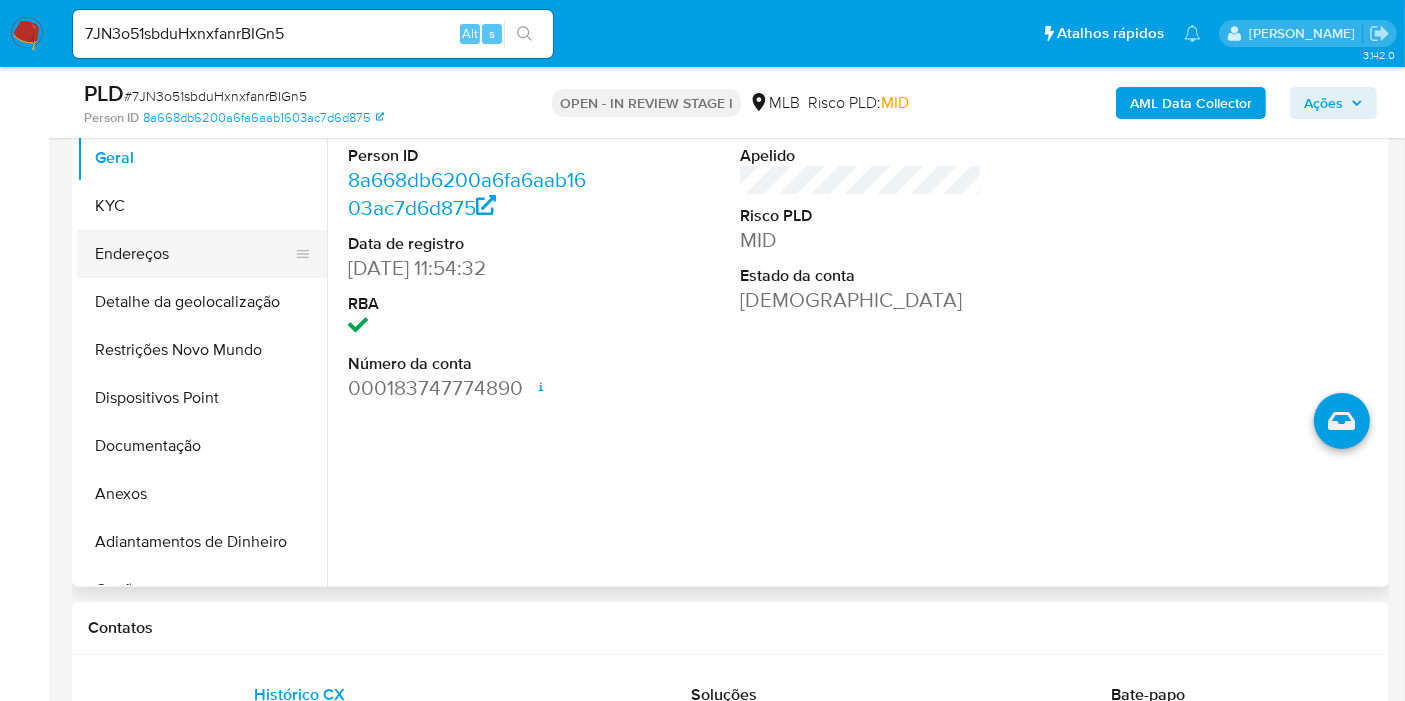 click on "Endereços" at bounding box center [194, 254] 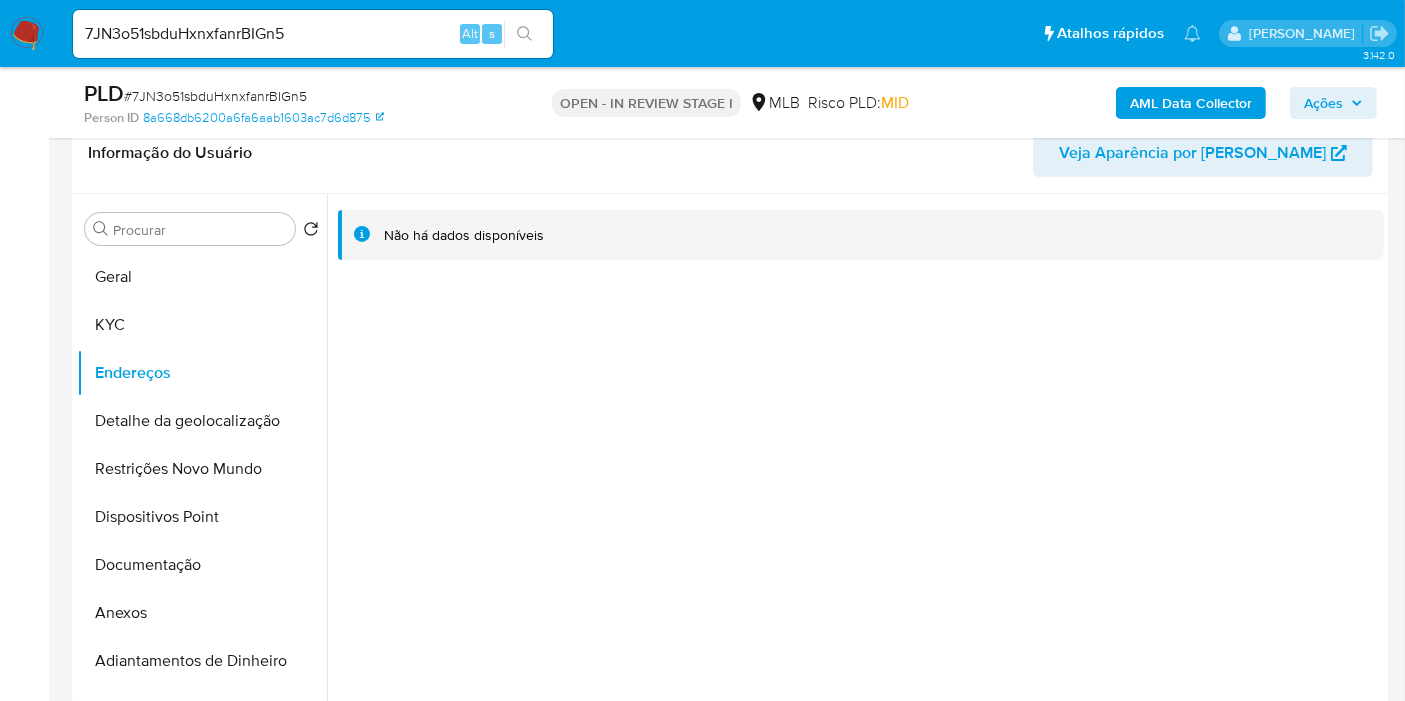 scroll, scrollTop: 222, scrollLeft: 0, axis: vertical 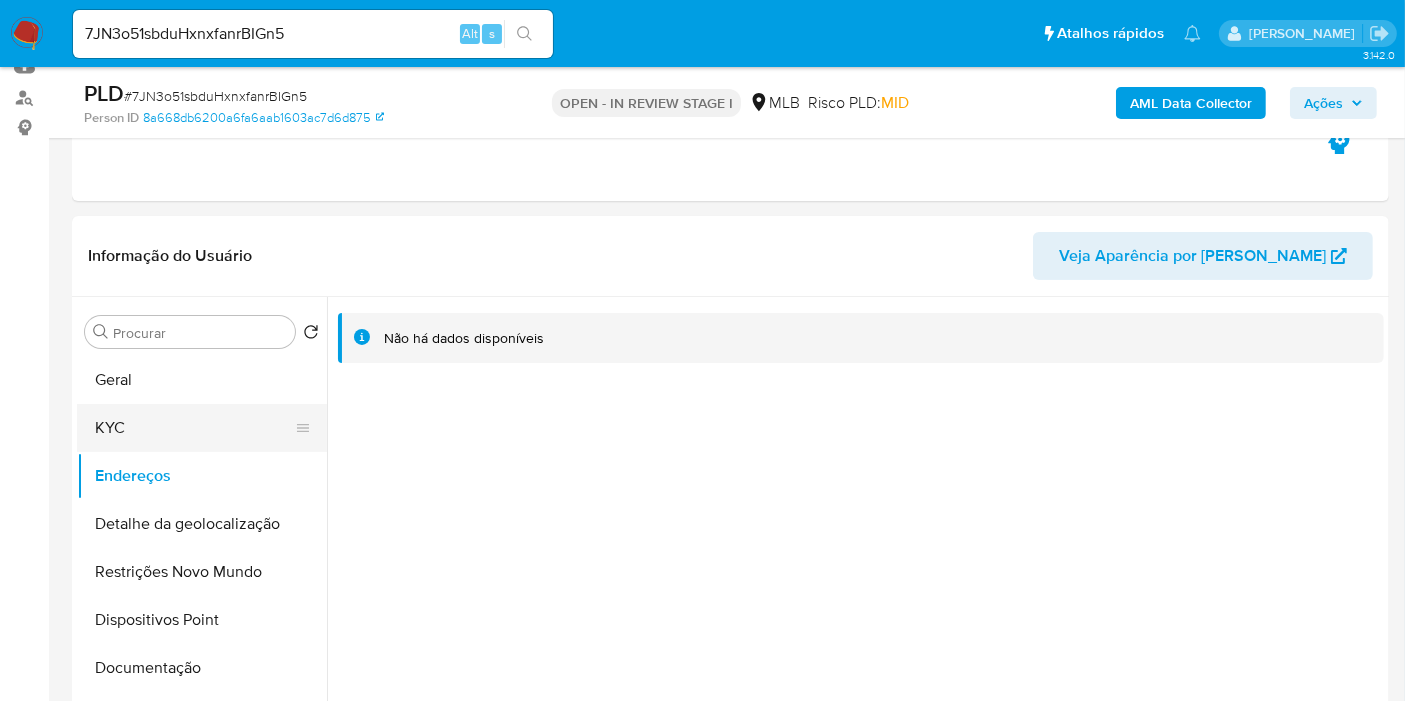click on "KYC" at bounding box center [194, 428] 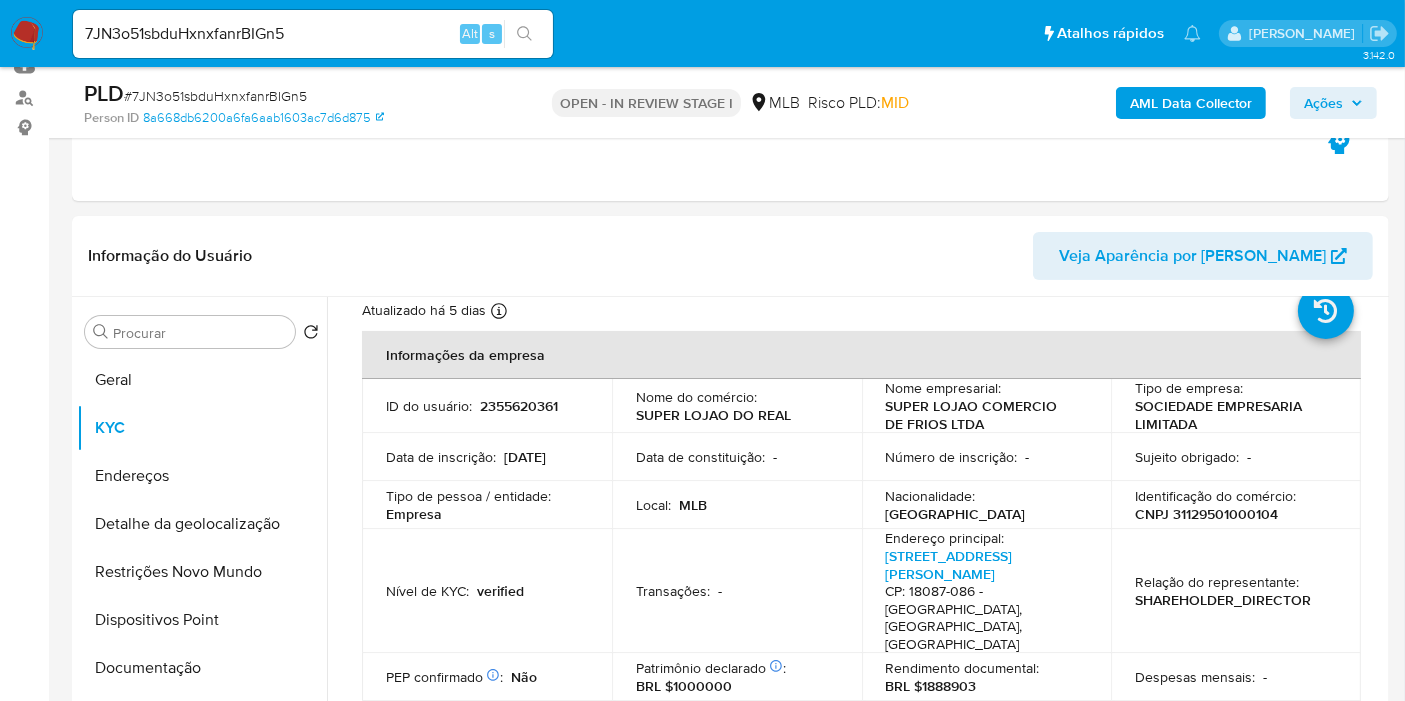 scroll, scrollTop: 111, scrollLeft: 0, axis: vertical 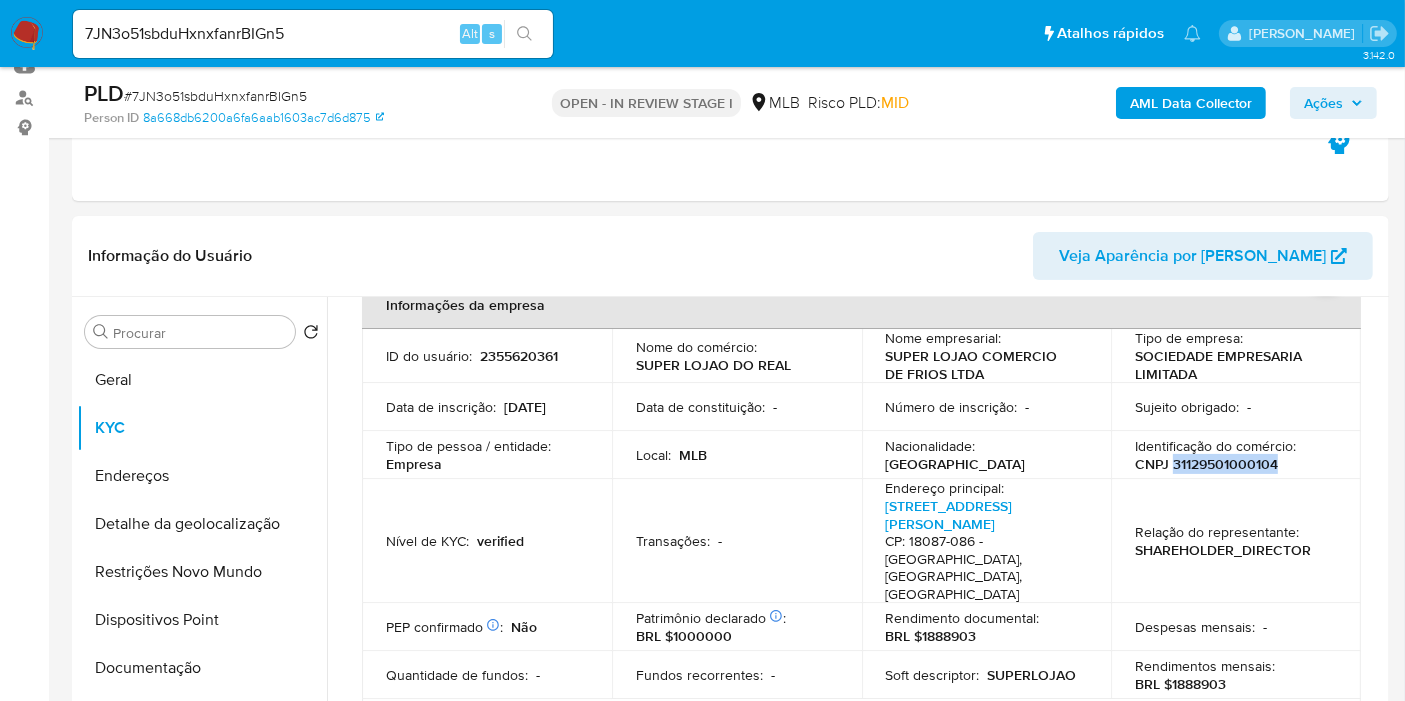 drag, startPoint x: 1271, startPoint y: 463, endPoint x: 1171, endPoint y: 464, distance: 100.005 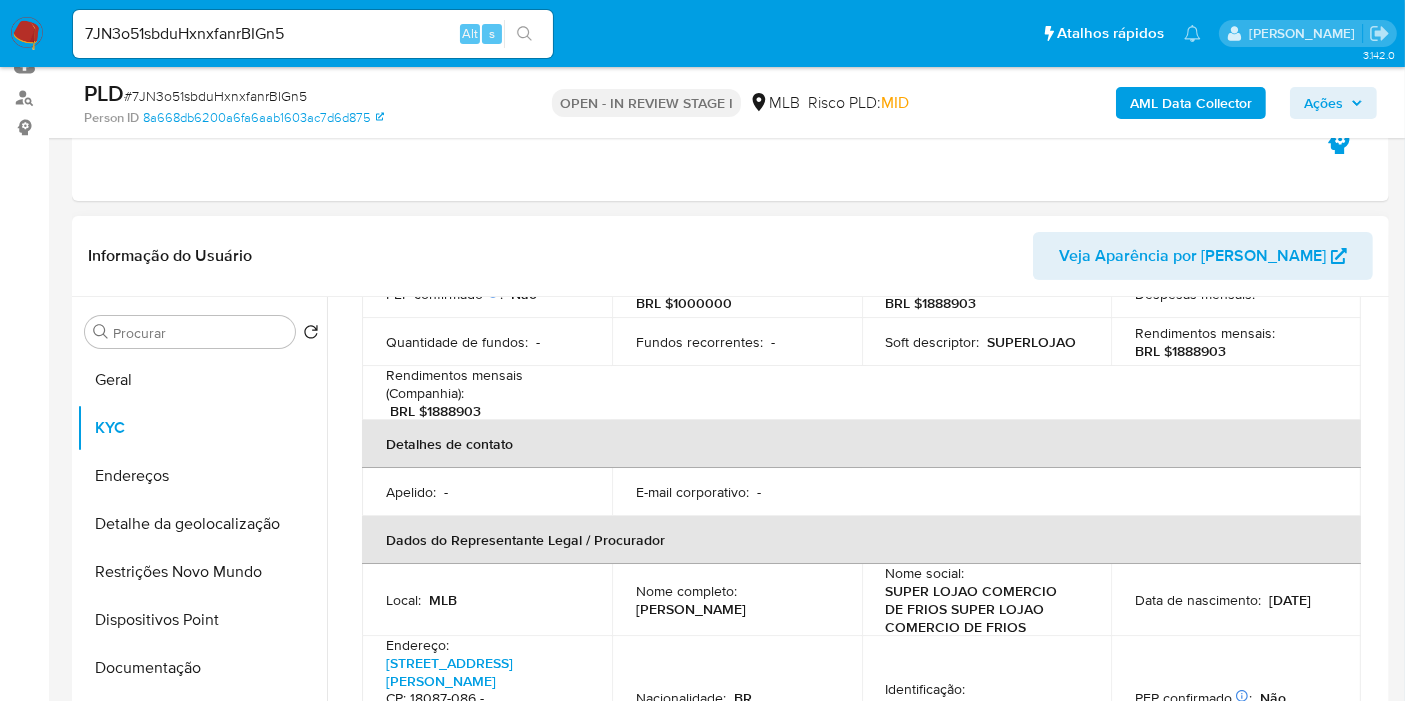 scroll, scrollTop: 666, scrollLeft: 0, axis: vertical 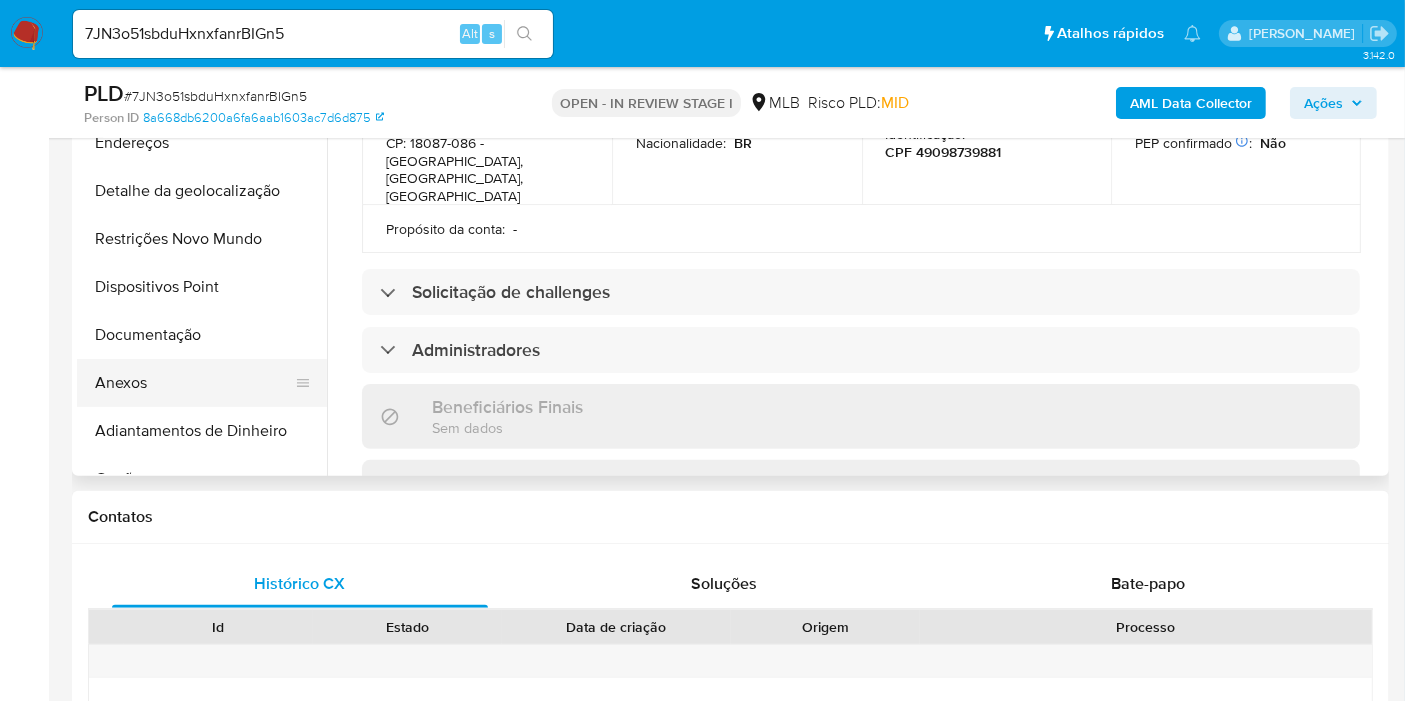 click on "Anexos" at bounding box center (194, 383) 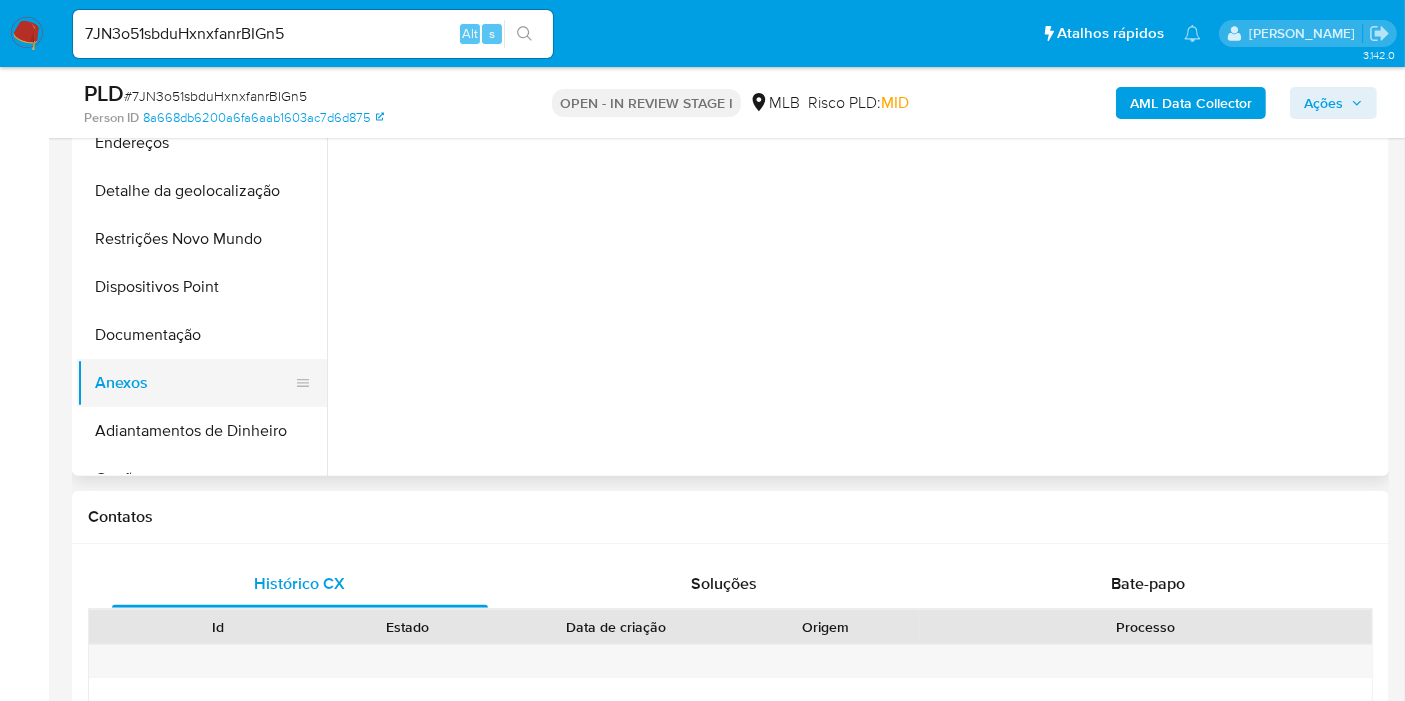 scroll, scrollTop: 0, scrollLeft: 0, axis: both 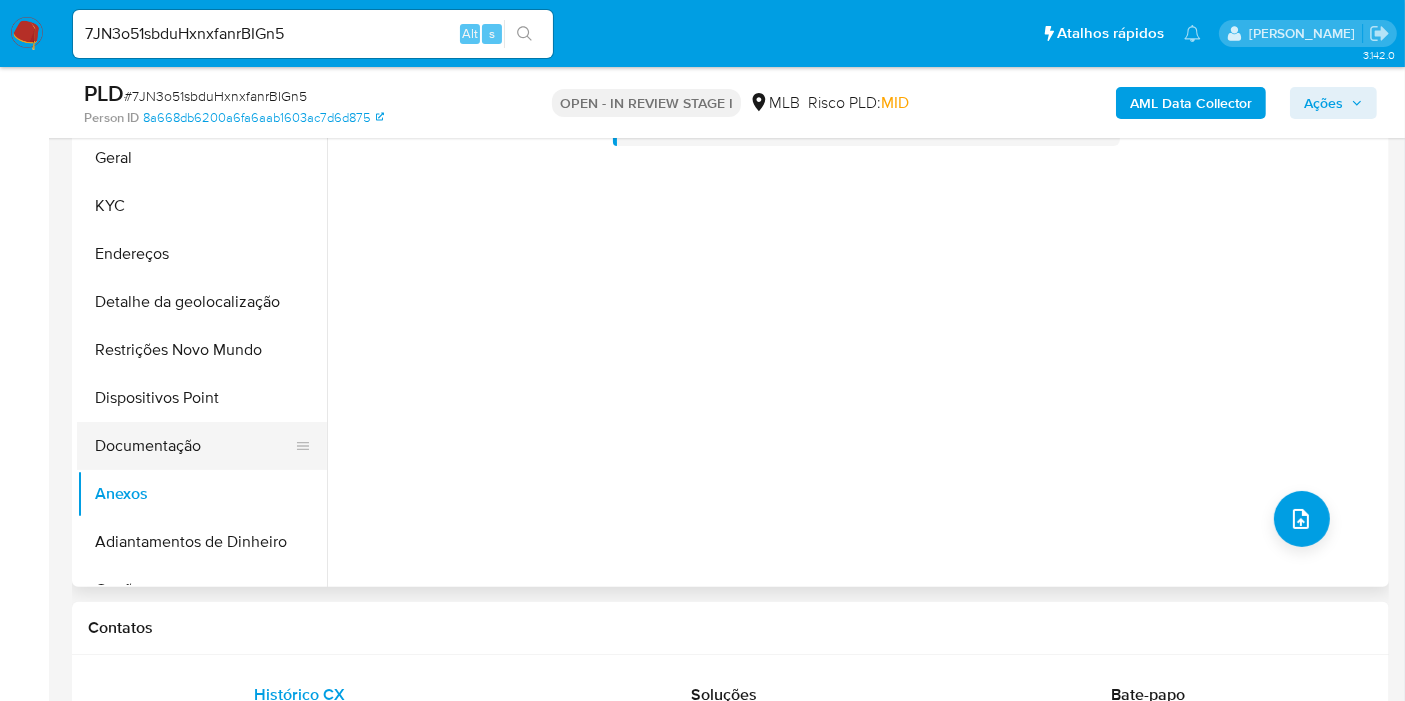 click on "Documentação" at bounding box center [194, 446] 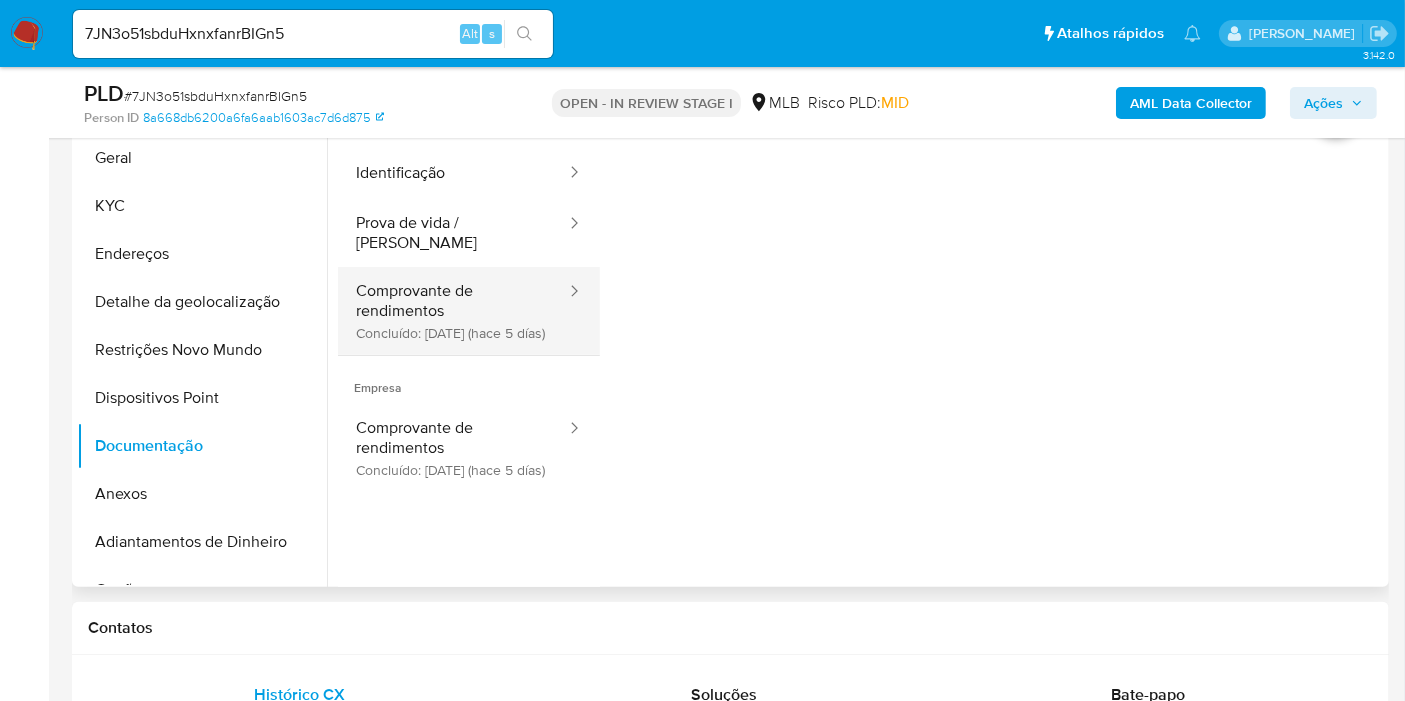 click on "Comprovante de rendimentos Concluído: [DATE] (hace 5 días)" at bounding box center [453, 311] 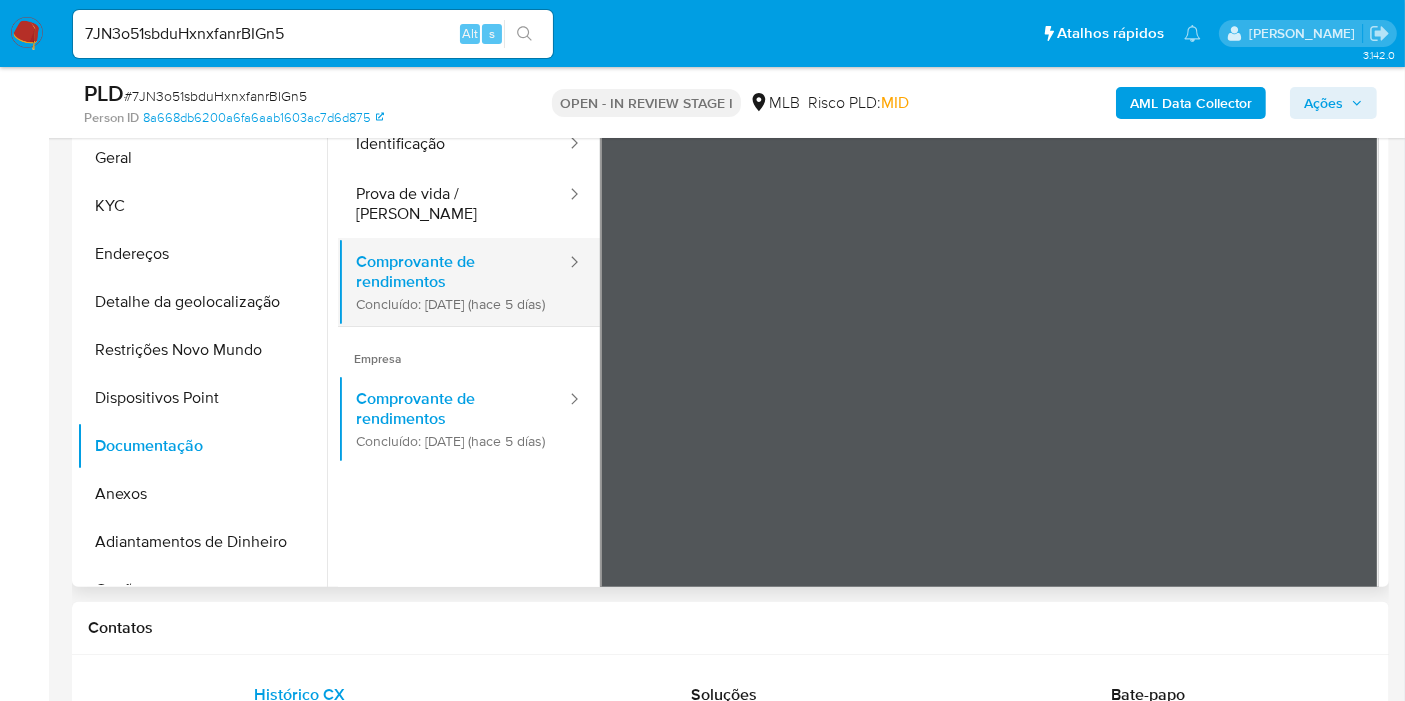 scroll, scrollTop: 0, scrollLeft: 0, axis: both 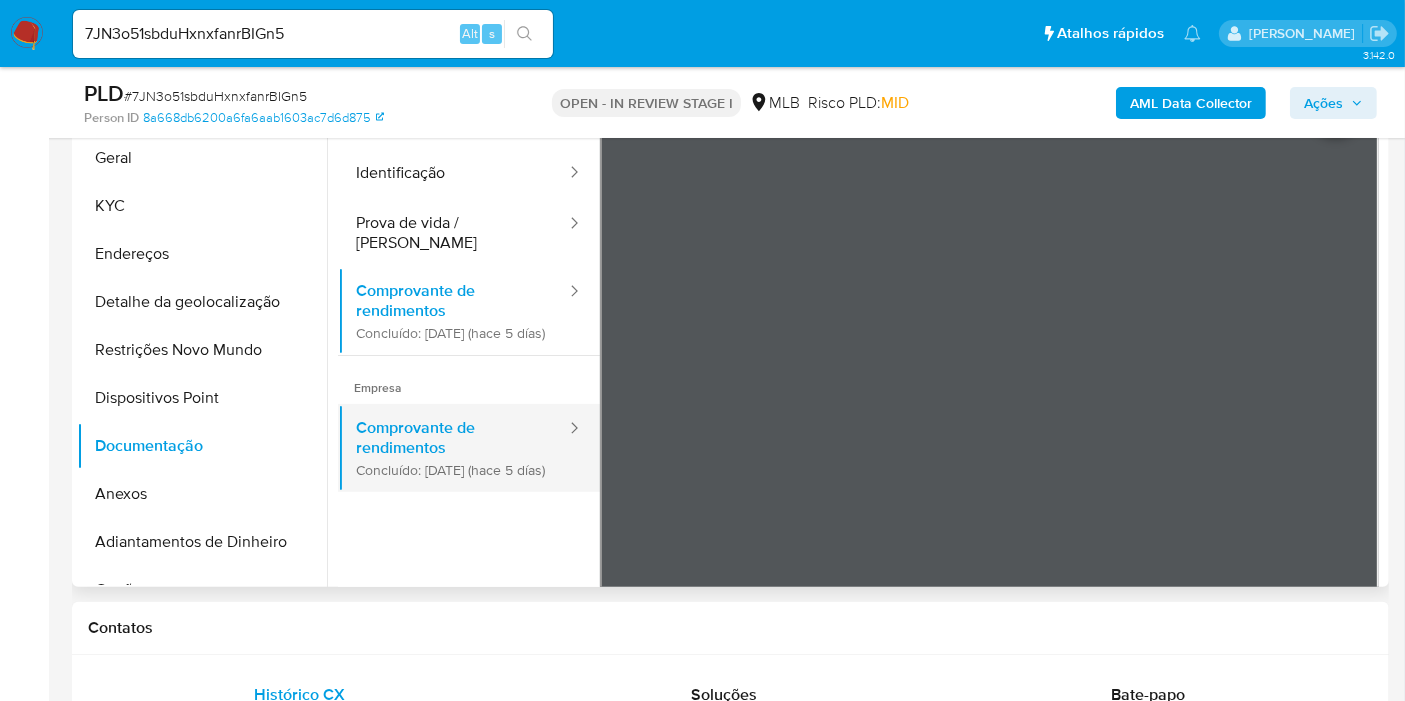 click on "Comprovante de rendimentos Concluído: [DATE] (hace 5 días)" at bounding box center [453, 448] 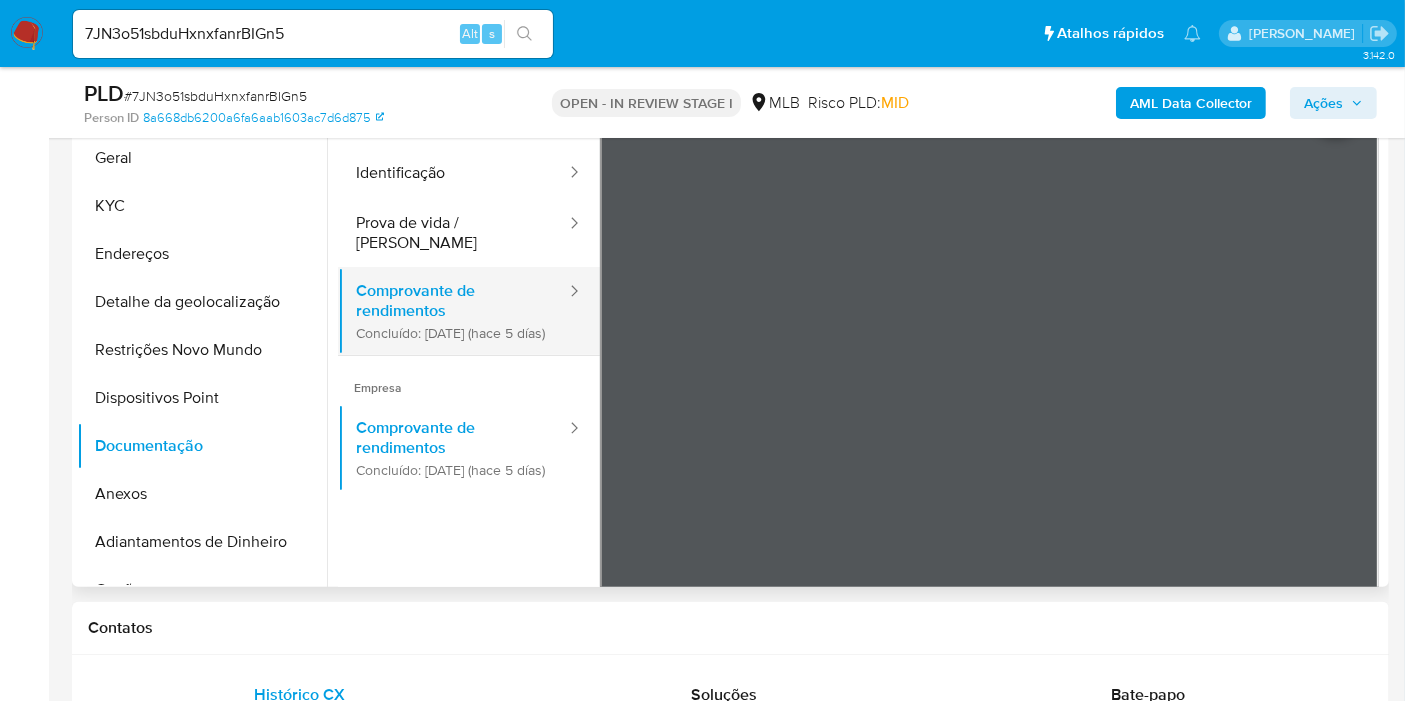click on "Comprovante de rendimentos Concluído: [DATE] (hace 5 días)" at bounding box center (453, 311) 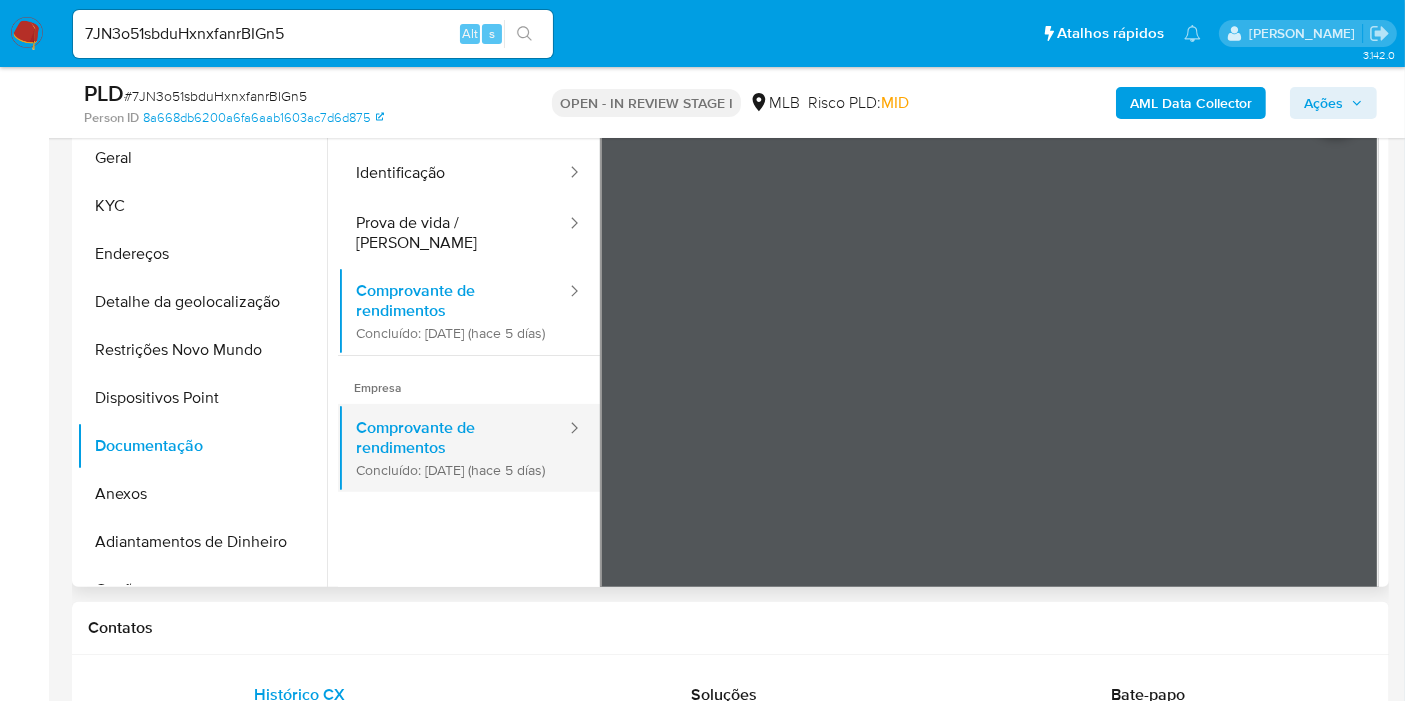 click on "Comprovante de rendimentos Concluído: [DATE] (hace 5 días)" at bounding box center (453, 448) 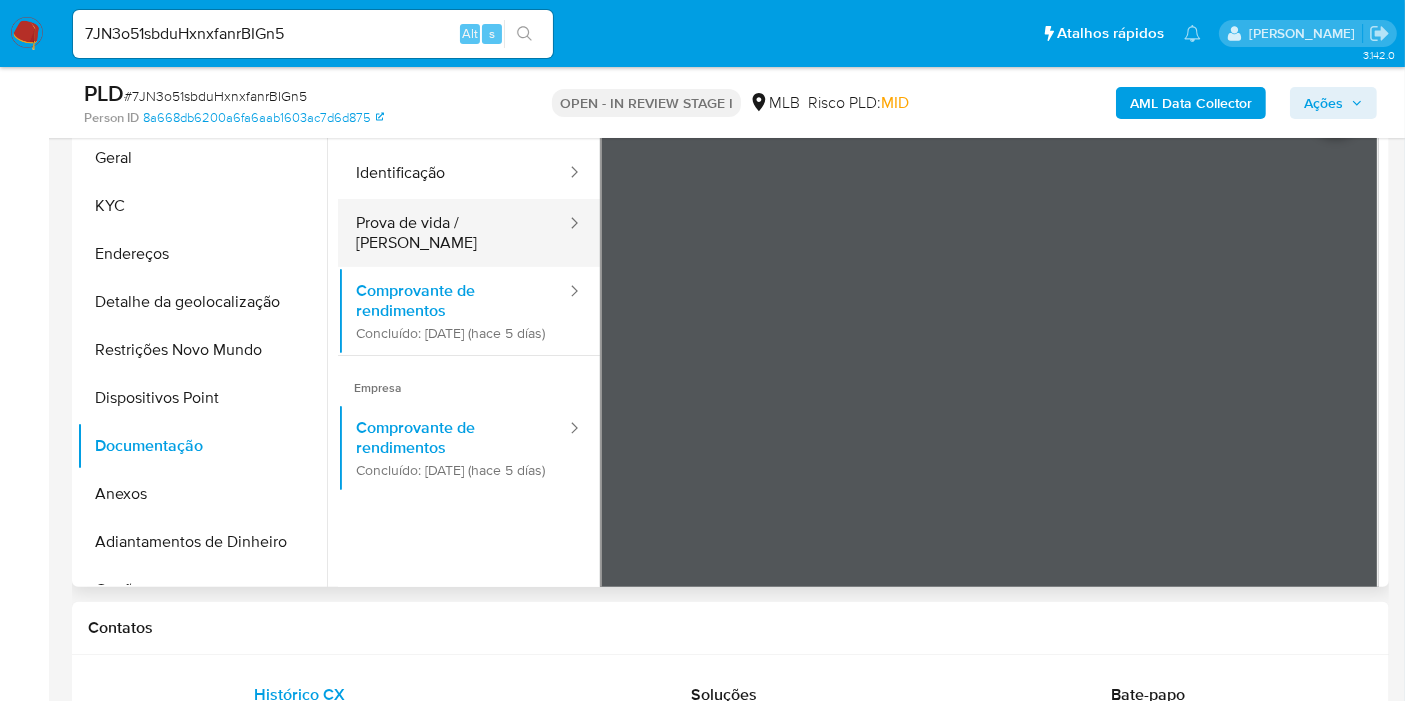 click 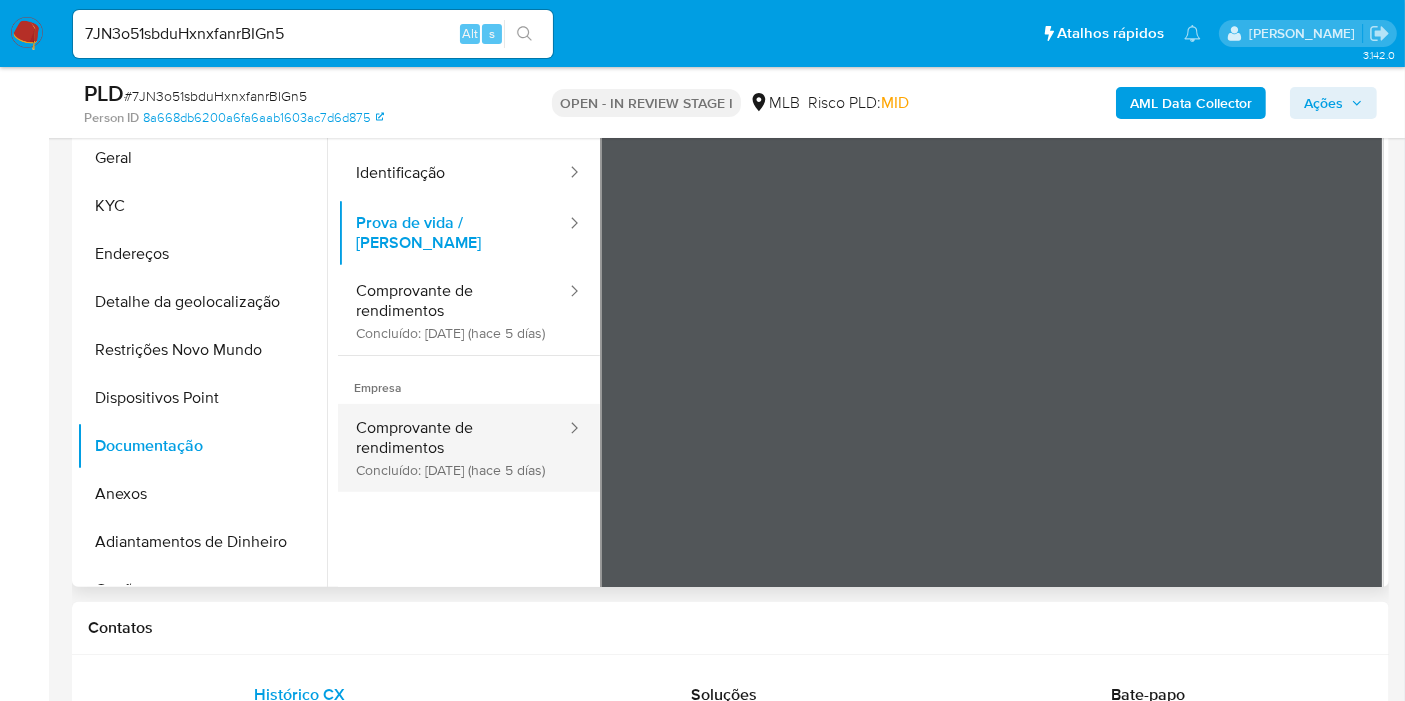 click on "Comprovante de rendimentos Concluído: [DATE] (hace 5 días)" at bounding box center (453, 448) 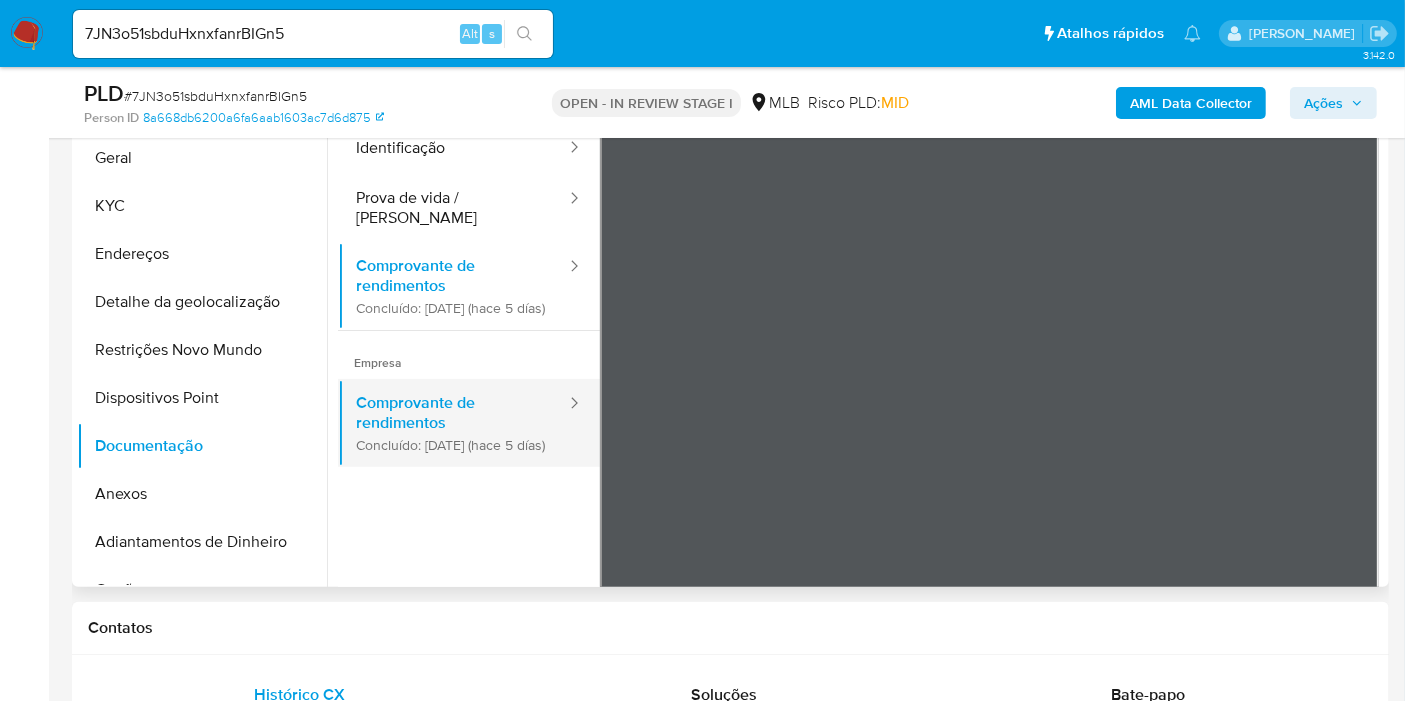 scroll, scrollTop: 0, scrollLeft: 0, axis: both 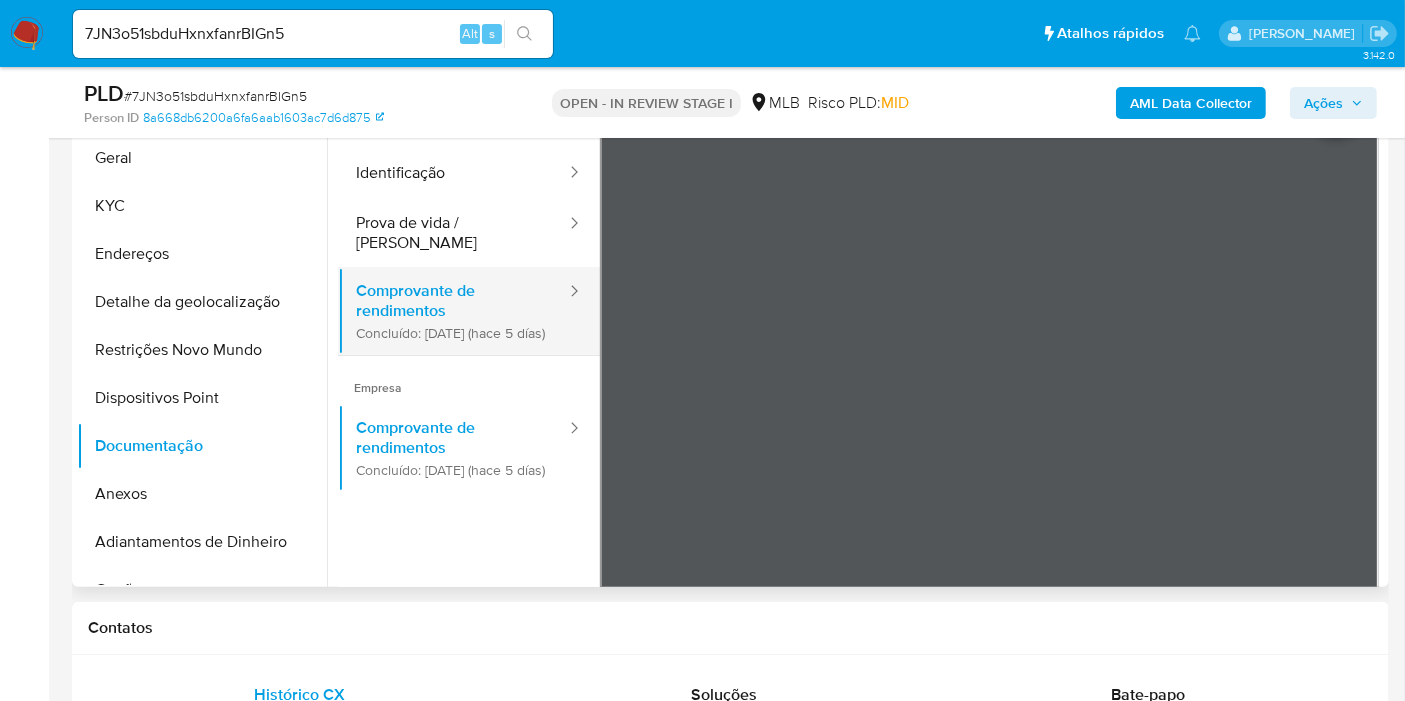 click on "Comprovante de rendimentos Concluído: [DATE] (hace 5 días)" at bounding box center (453, 311) 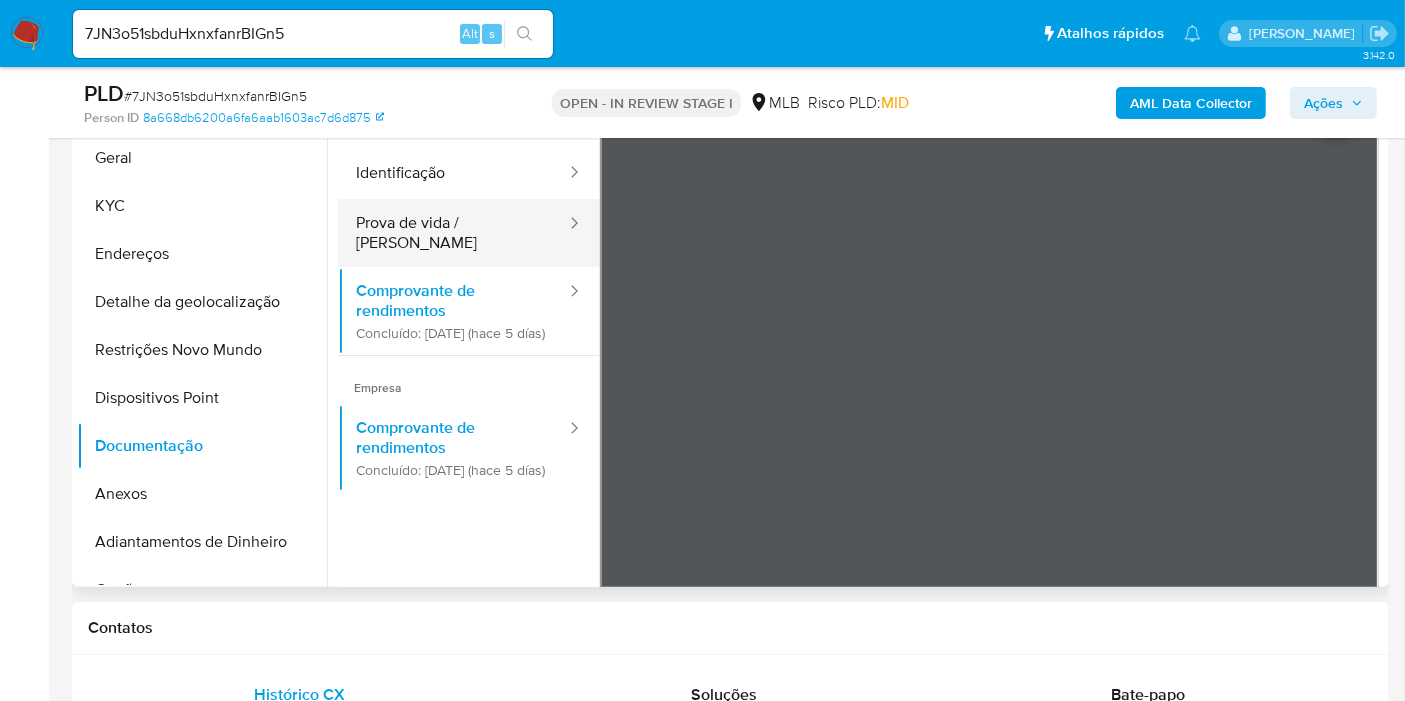 click on "Prova de vida / [PERSON_NAME]" at bounding box center (453, 233) 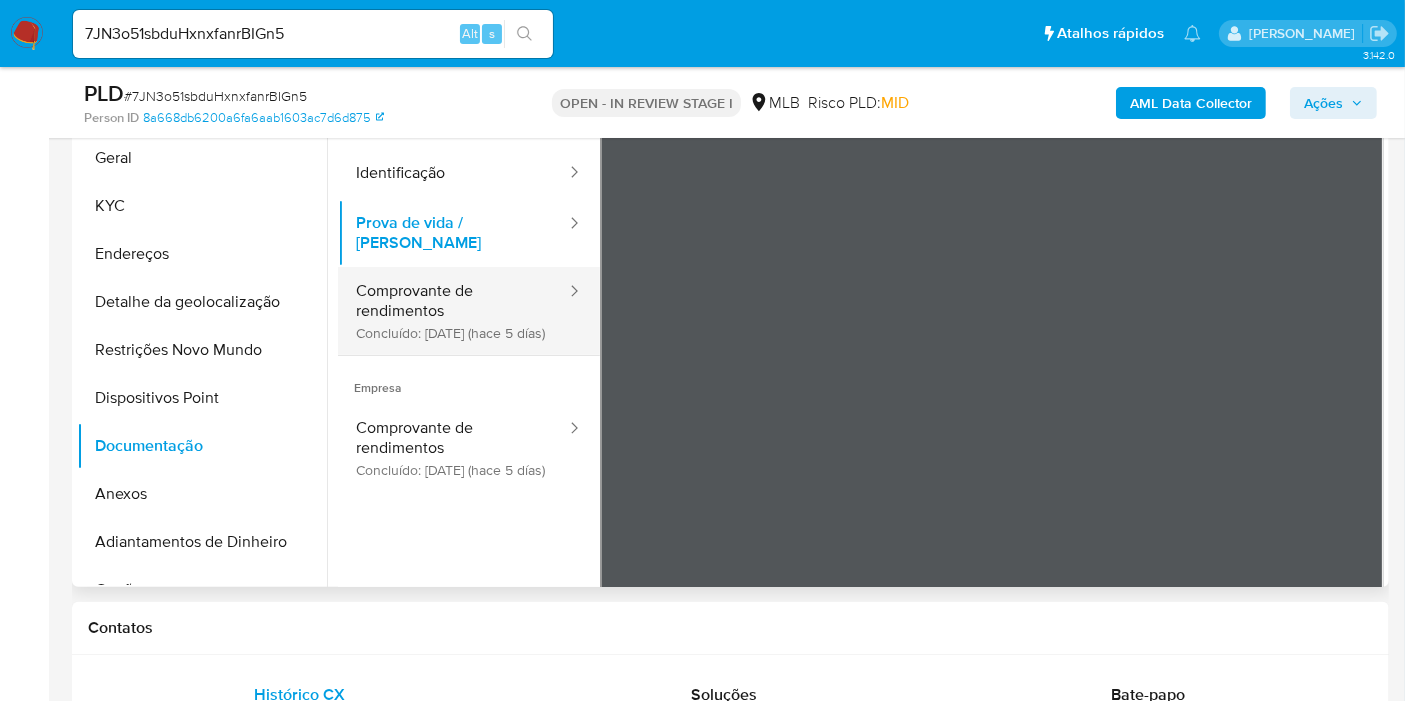 click on "Comprovante de rendimentos Concluído: [DATE] (hace 5 días)" at bounding box center [453, 311] 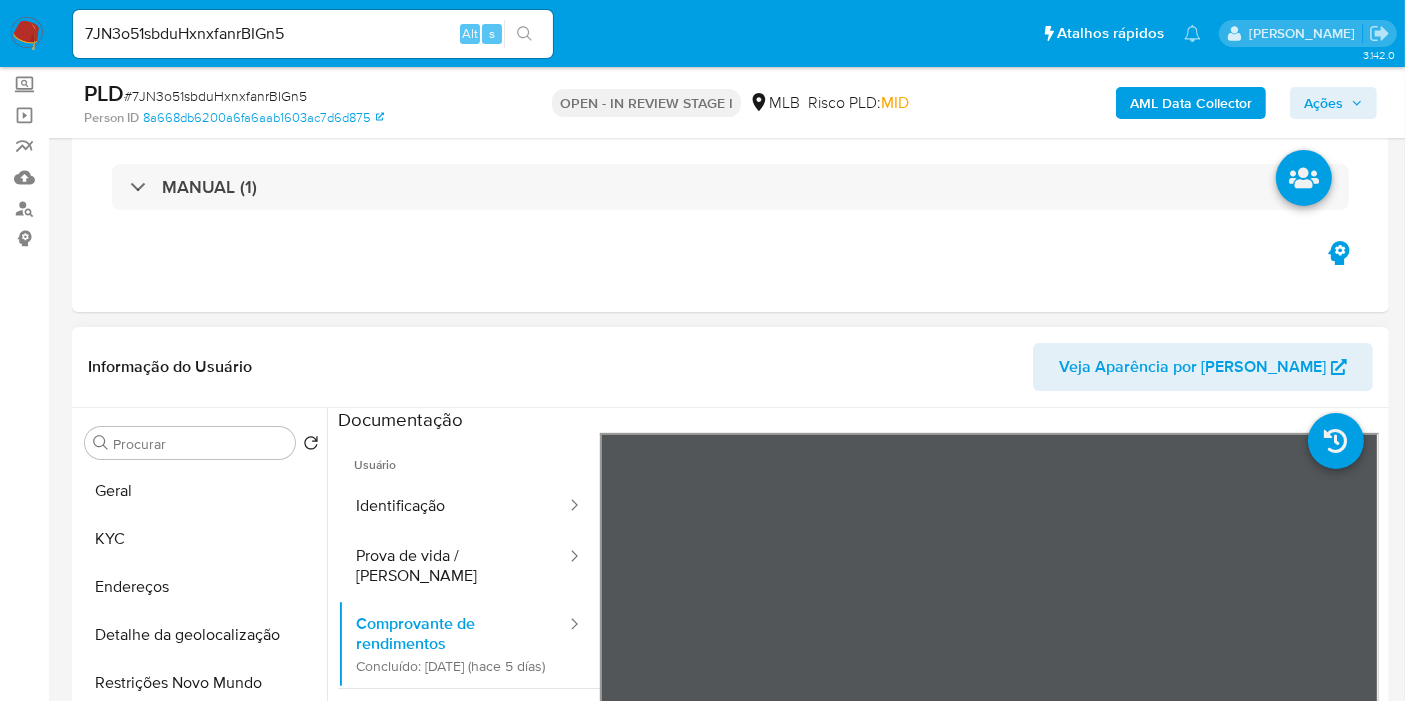 scroll, scrollTop: 333, scrollLeft: 0, axis: vertical 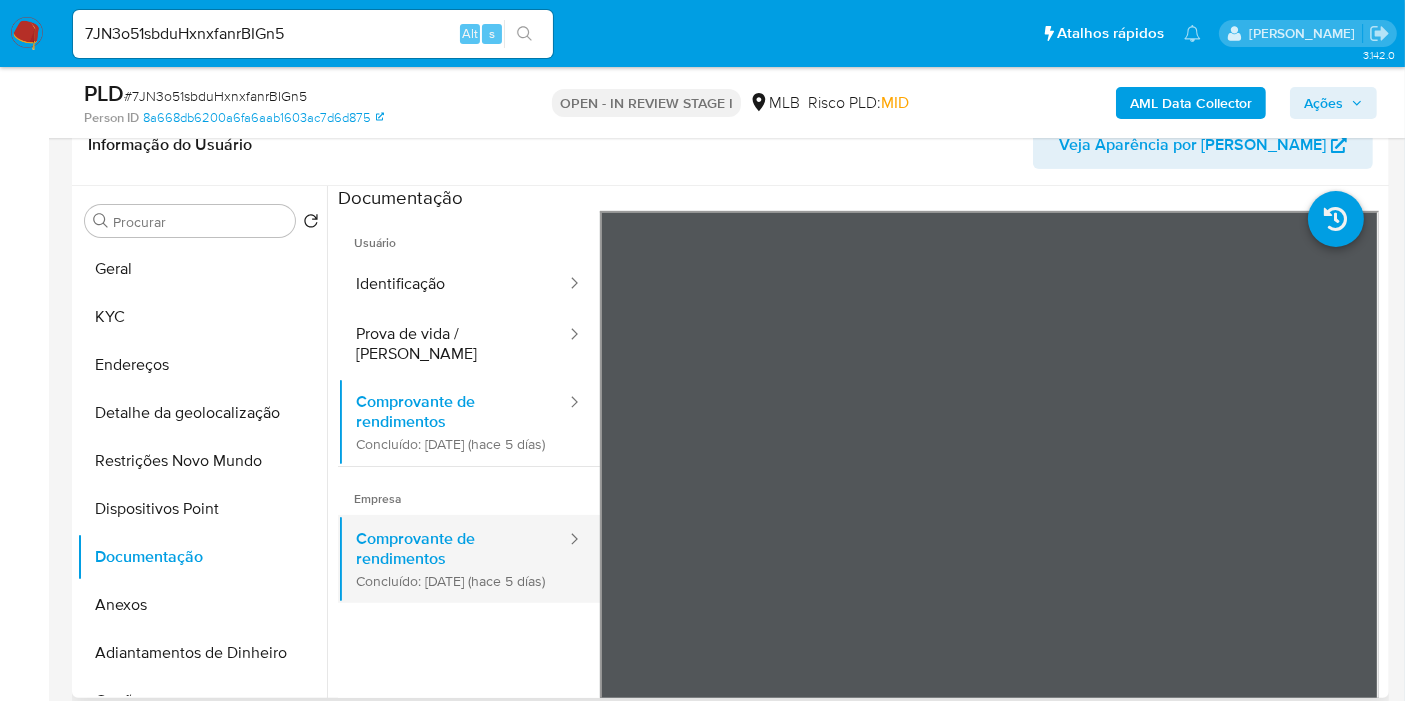 click on "Comprovante de rendimentos Concluído: [DATE] (hace 5 días)" at bounding box center (453, 559) 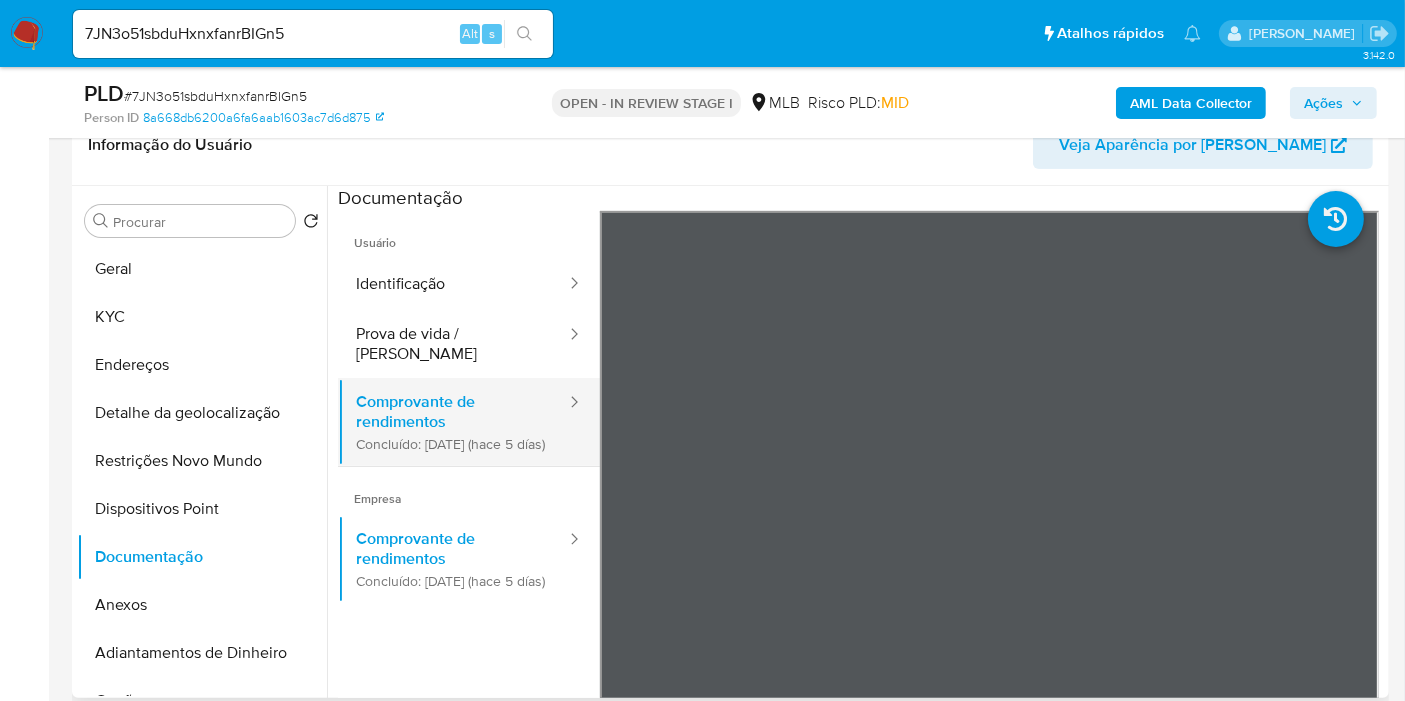 click 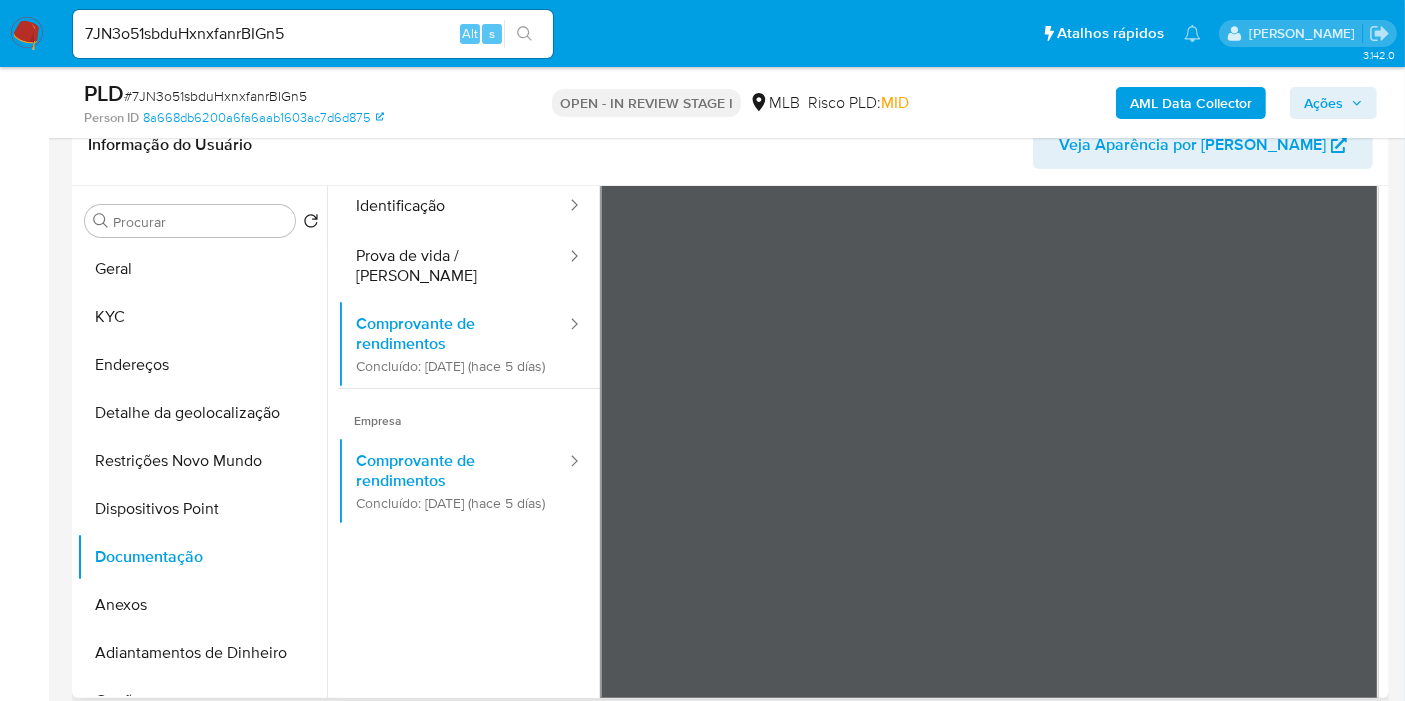 scroll, scrollTop: 111, scrollLeft: 0, axis: vertical 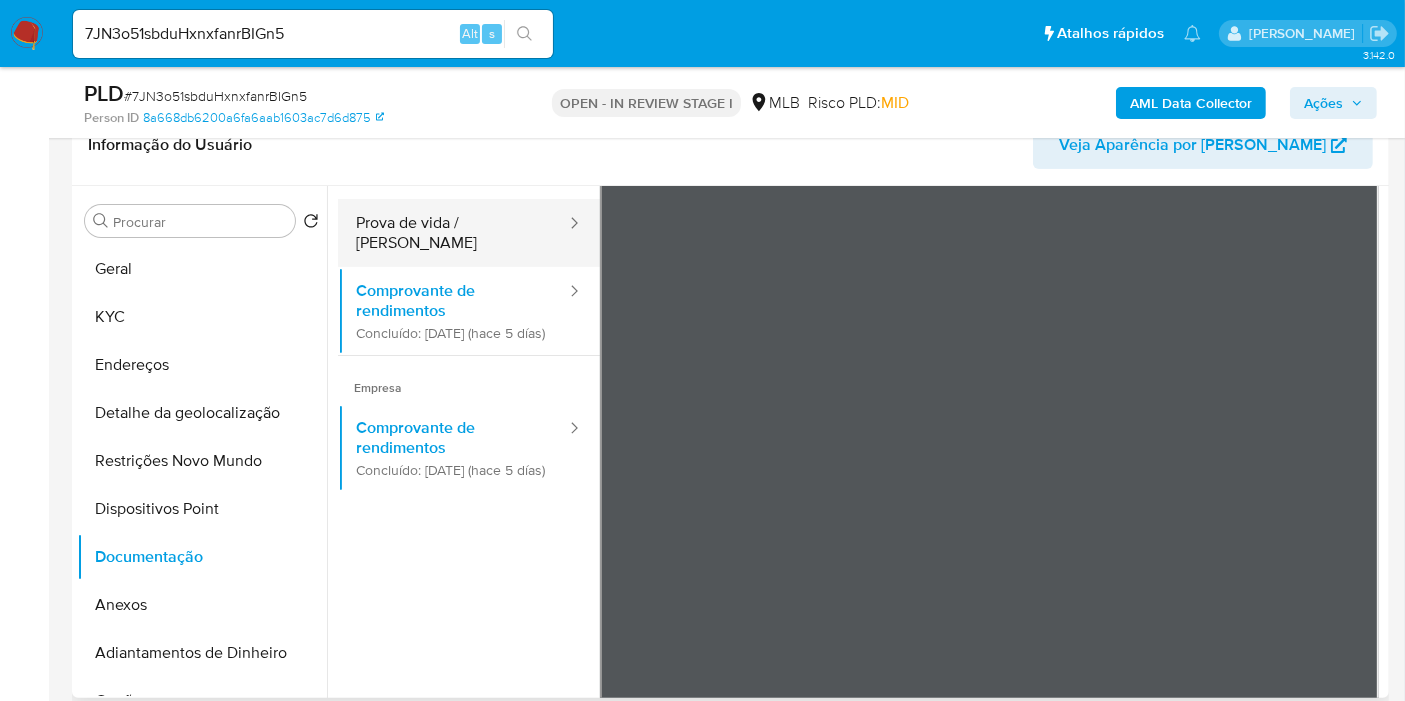 click on "Prova de vida / [PERSON_NAME]" at bounding box center (453, 233) 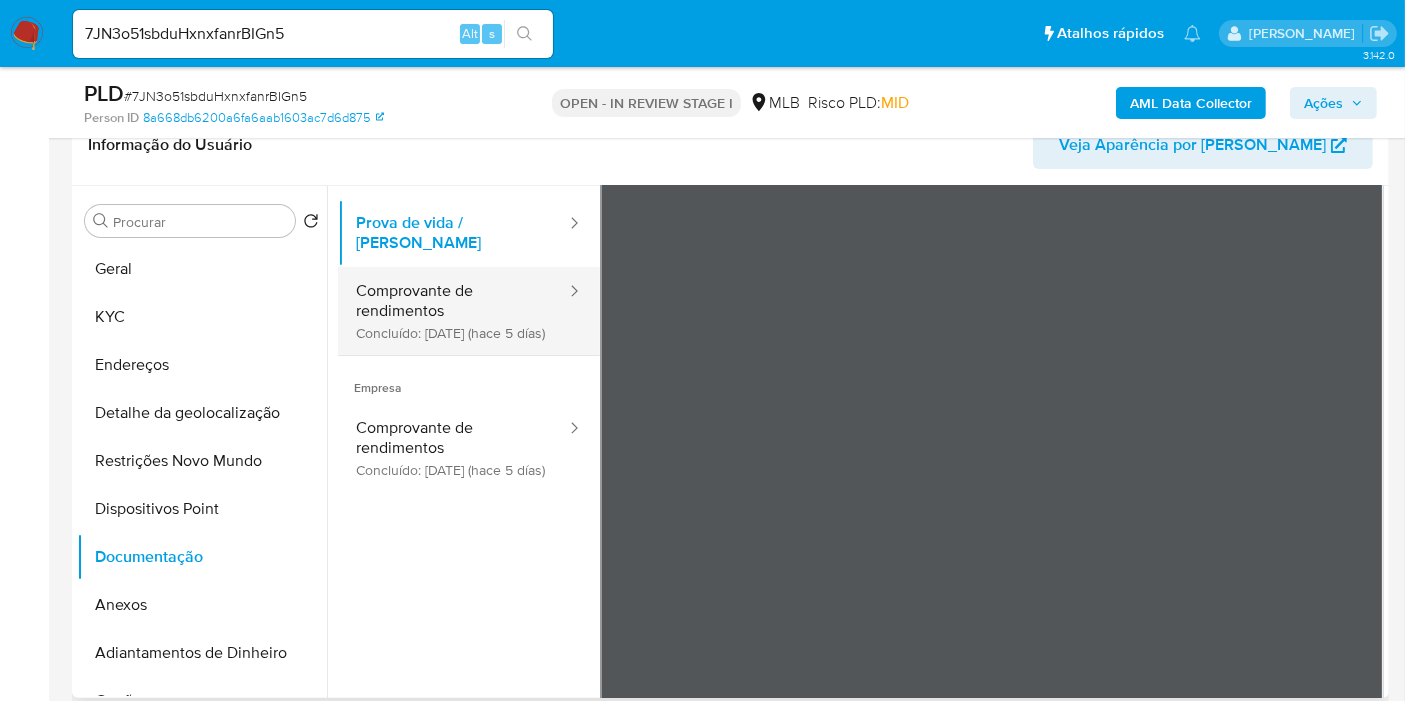 click 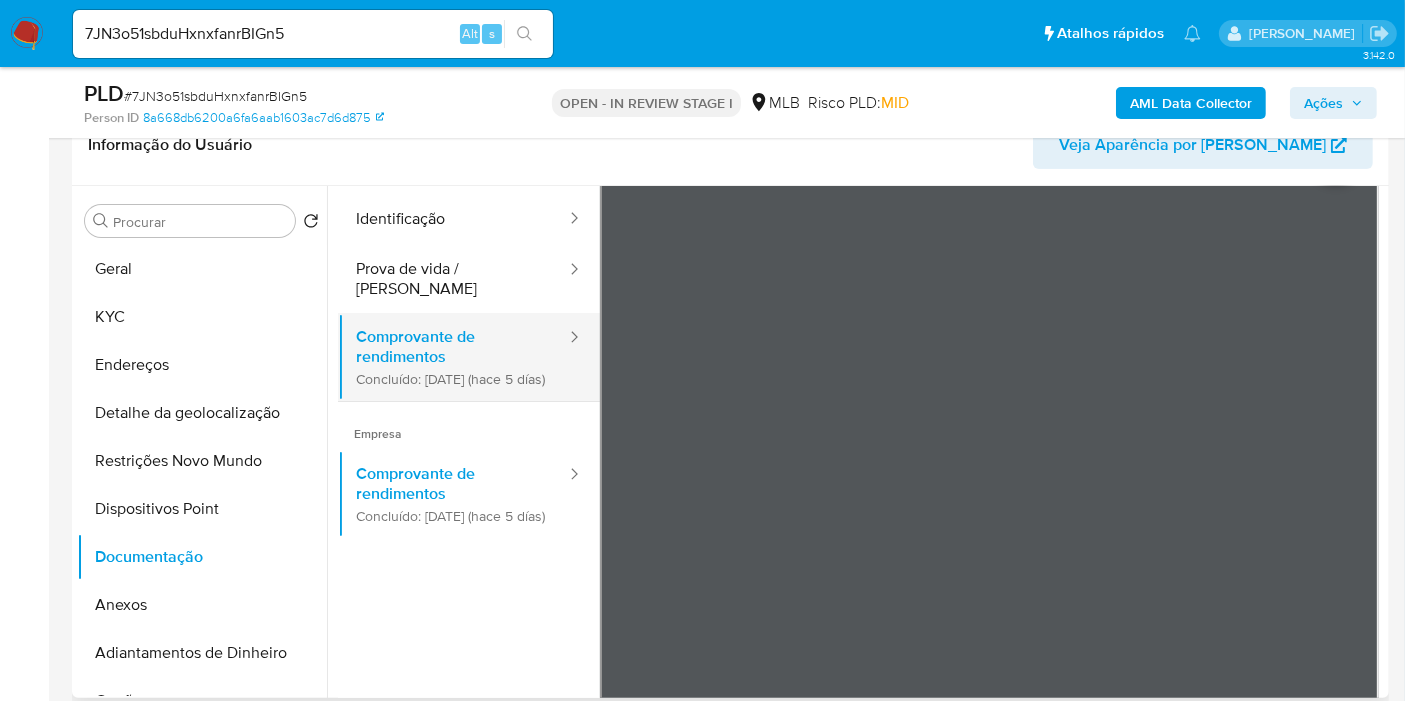 scroll, scrollTop: 0, scrollLeft: 0, axis: both 